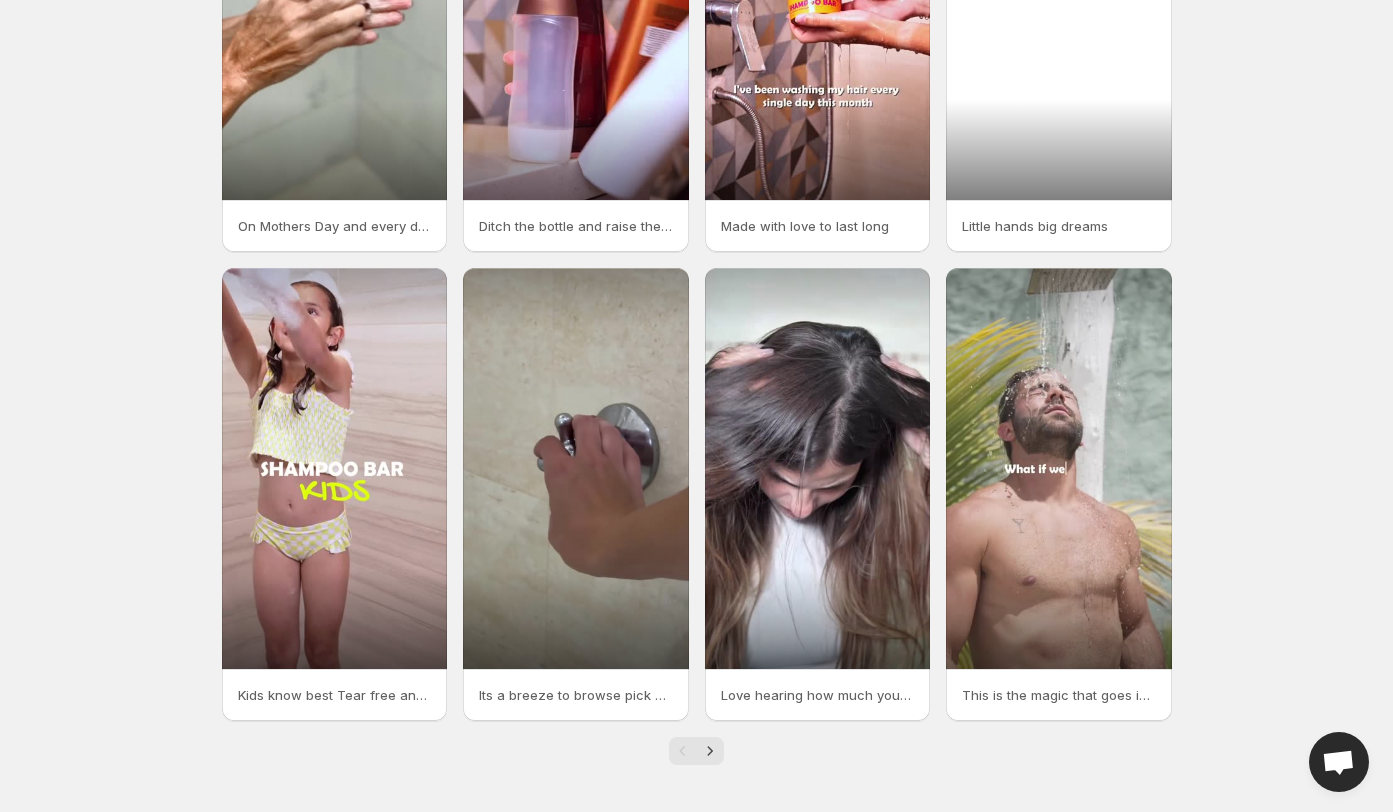 scroll, scrollTop: 0, scrollLeft: 0, axis: both 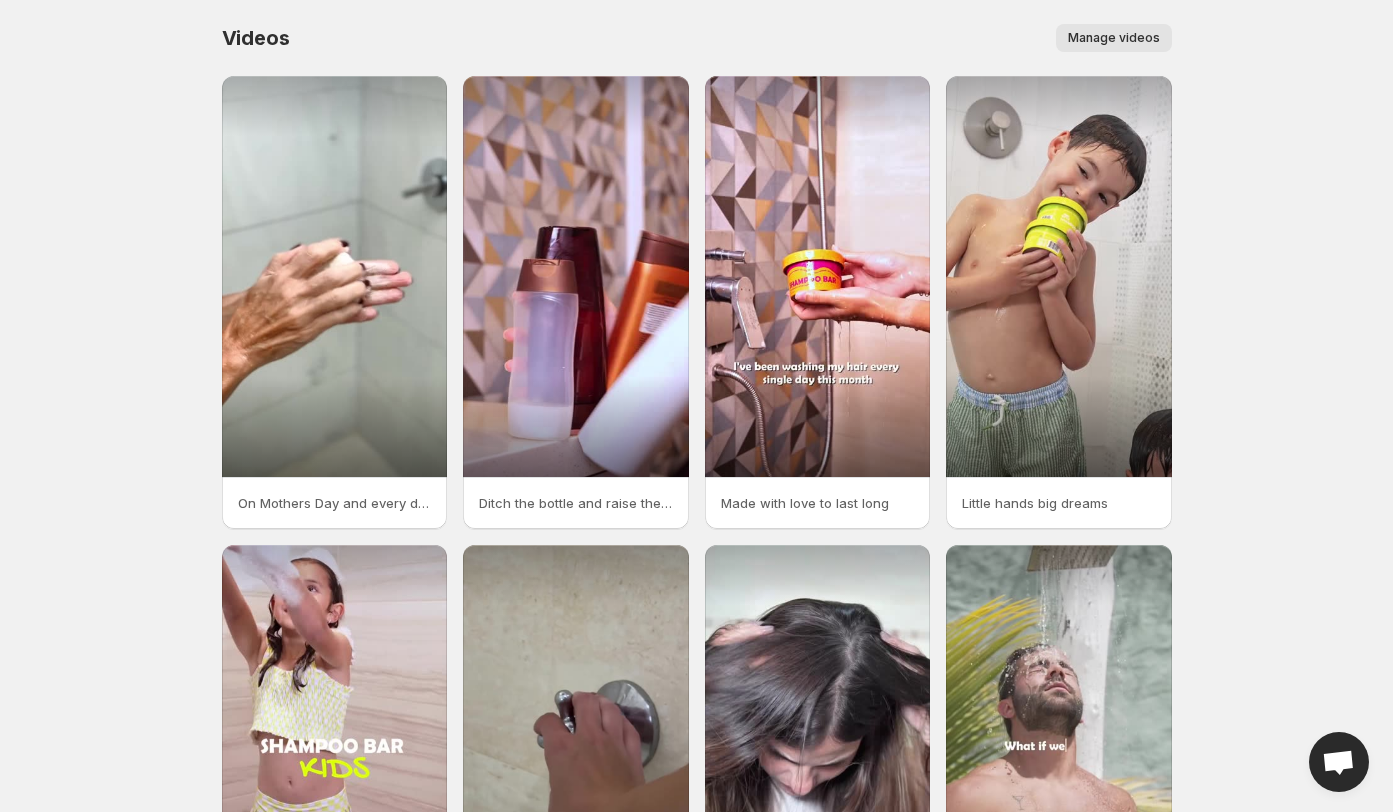 click on "Manage videos" at bounding box center (1114, 38) 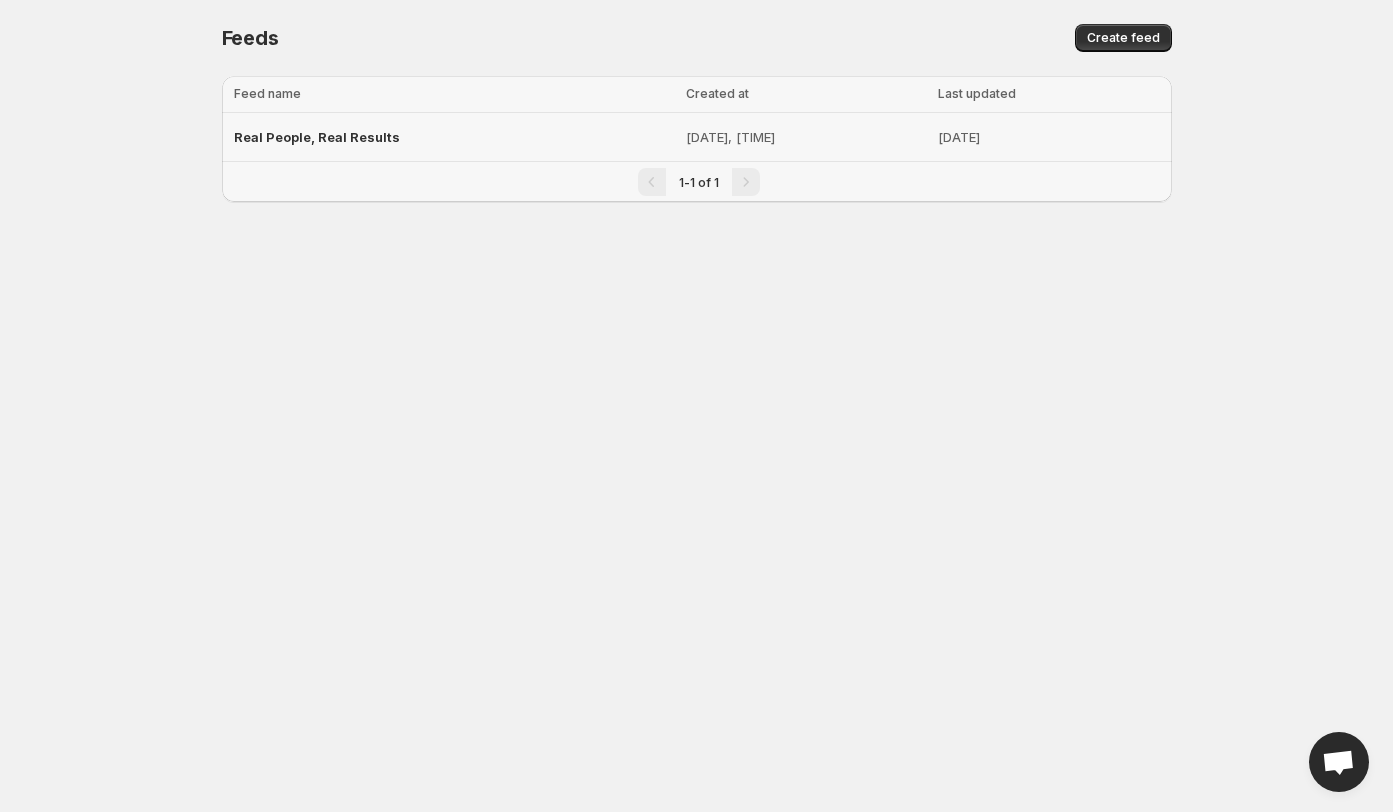 click on "Real People, Real Results" at bounding box center (317, 137) 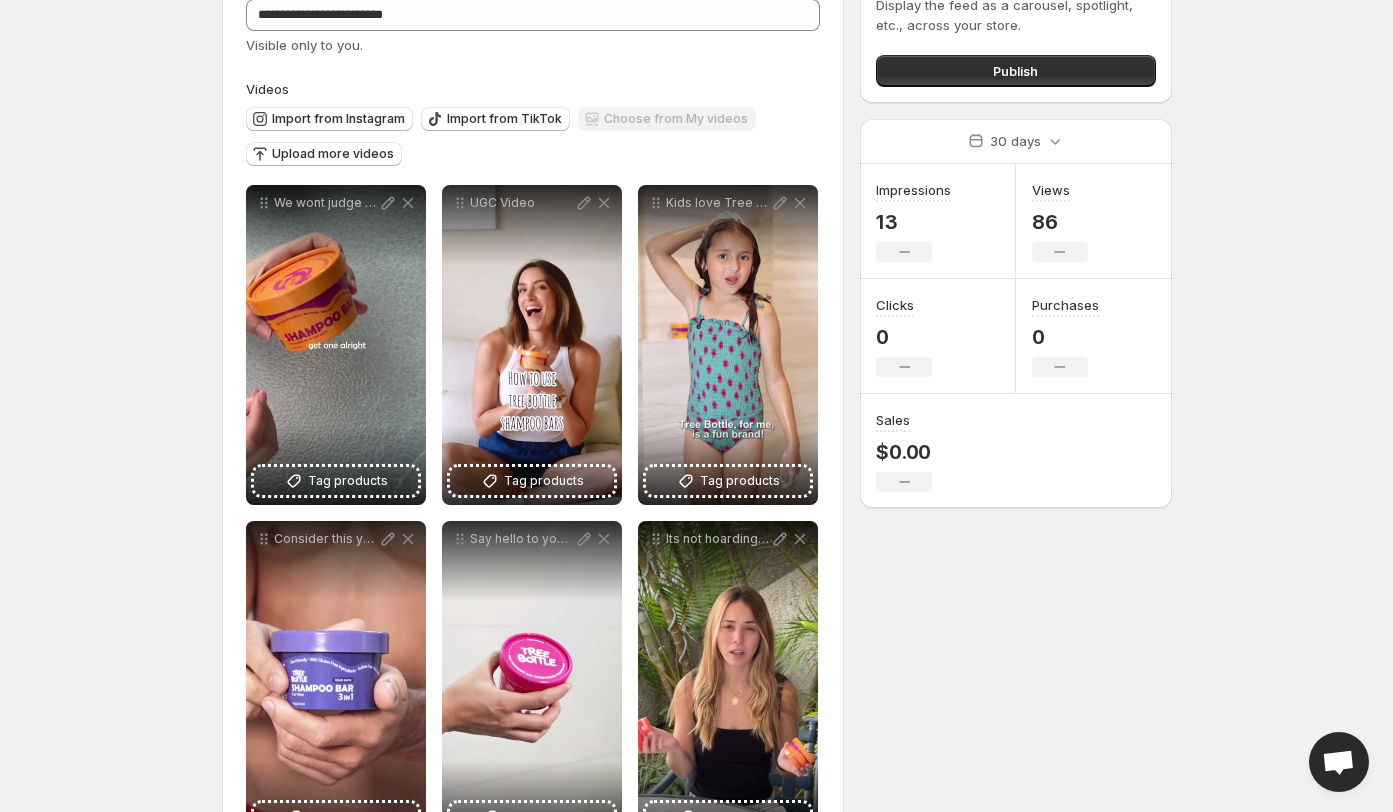 scroll, scrollTop: 145, scrollLeft: 0, axis: vertical 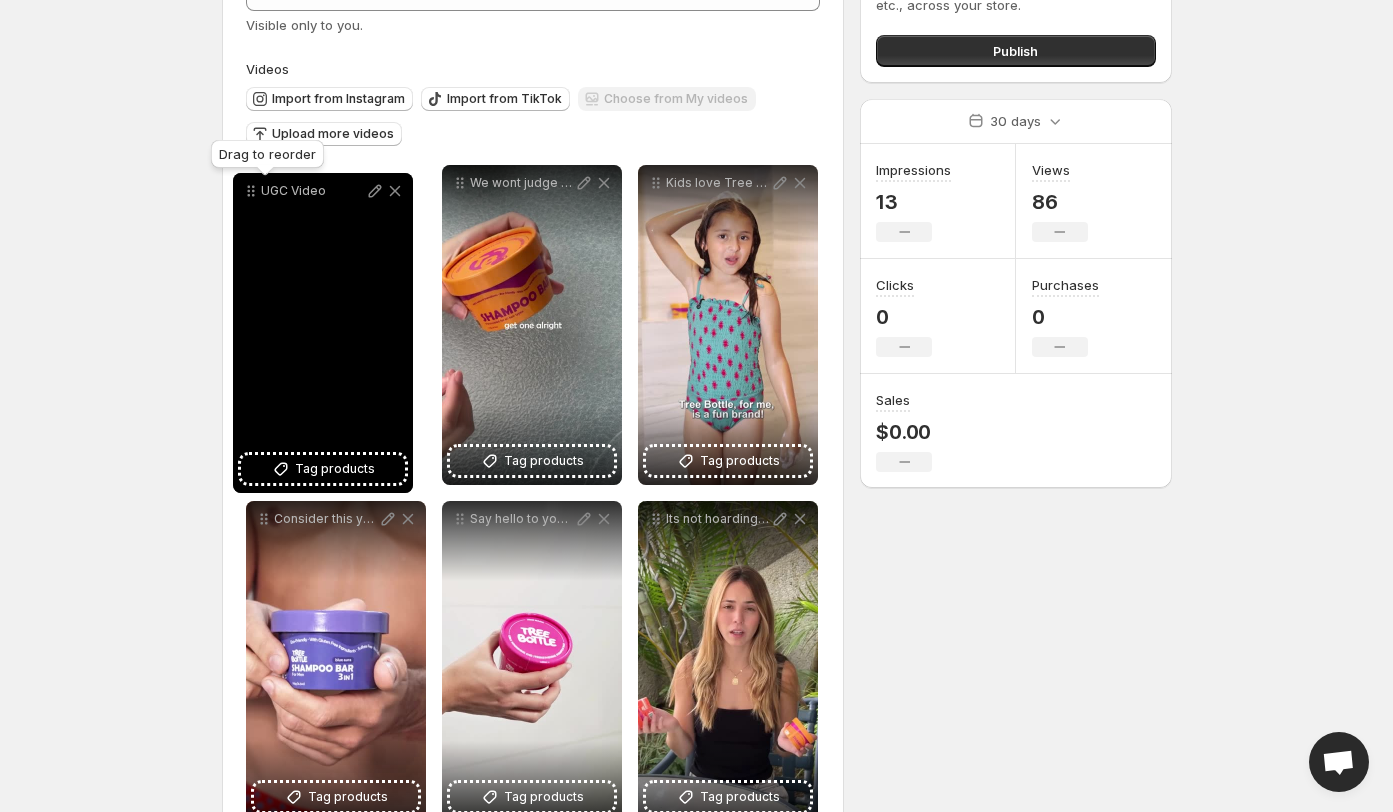 drag, startPoint x: 460, startPoint y: 185, endPoint x: 228, endPoint y: 193, distance: 232.1379 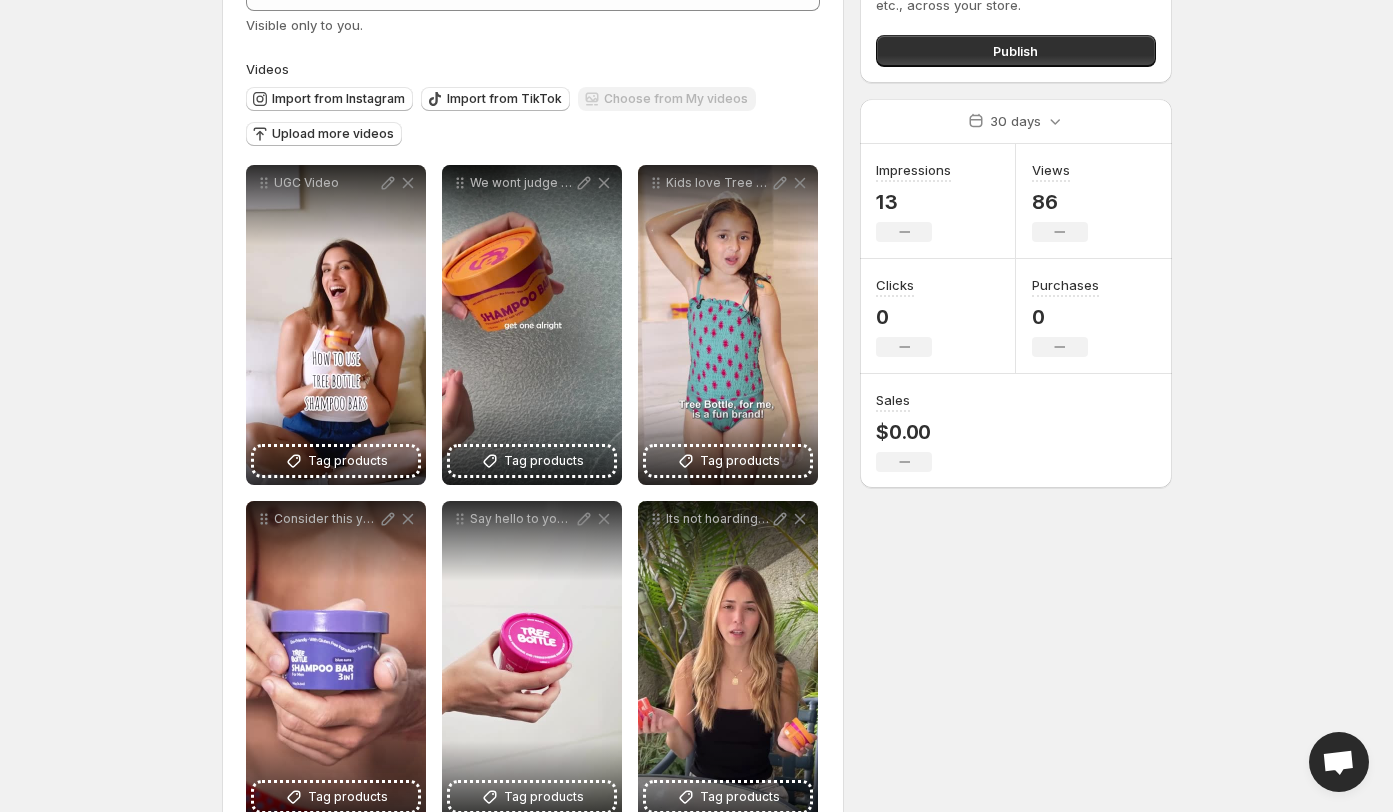 scroll, scrollTop: 0, scrollLeft: 0, axis: both 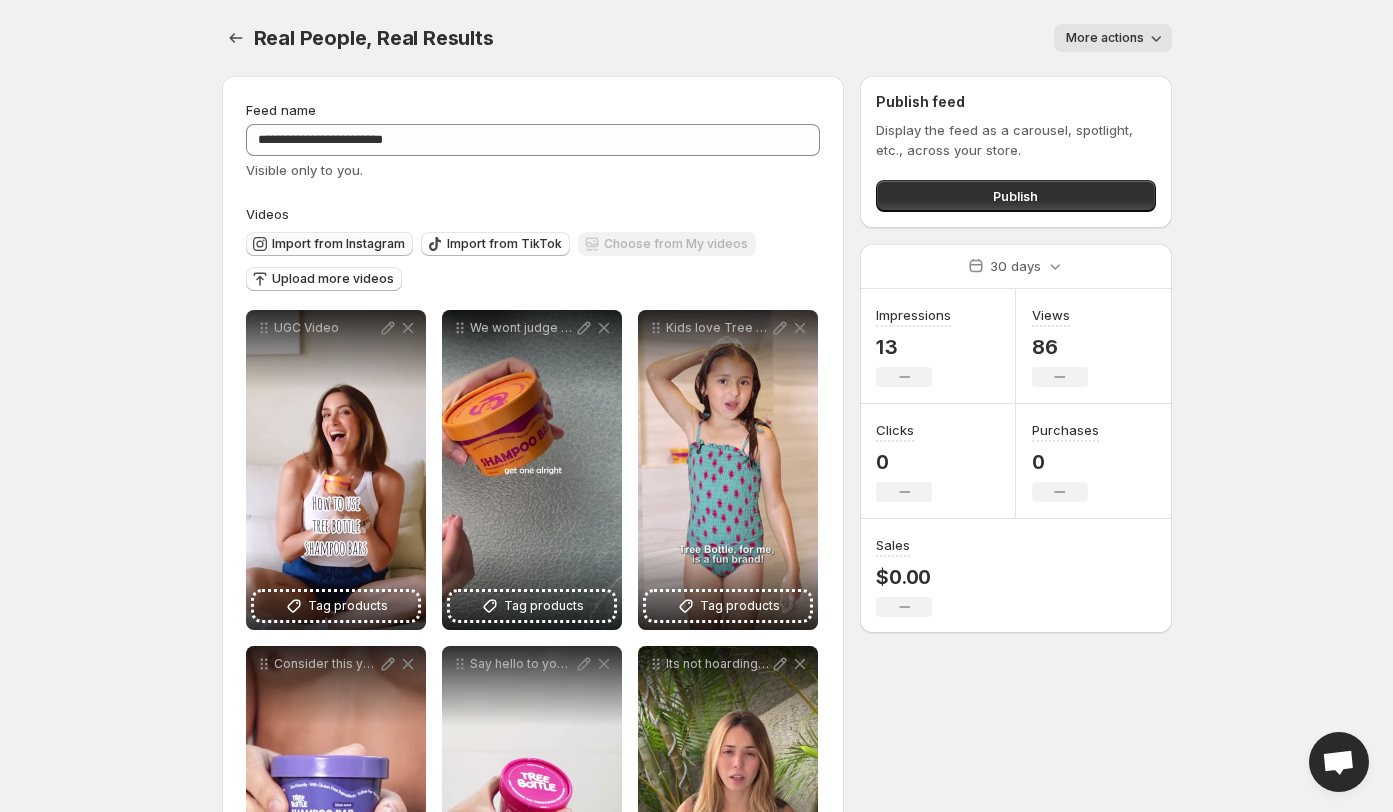 click on "Import from Instagram" at bounding box center (338, 244) 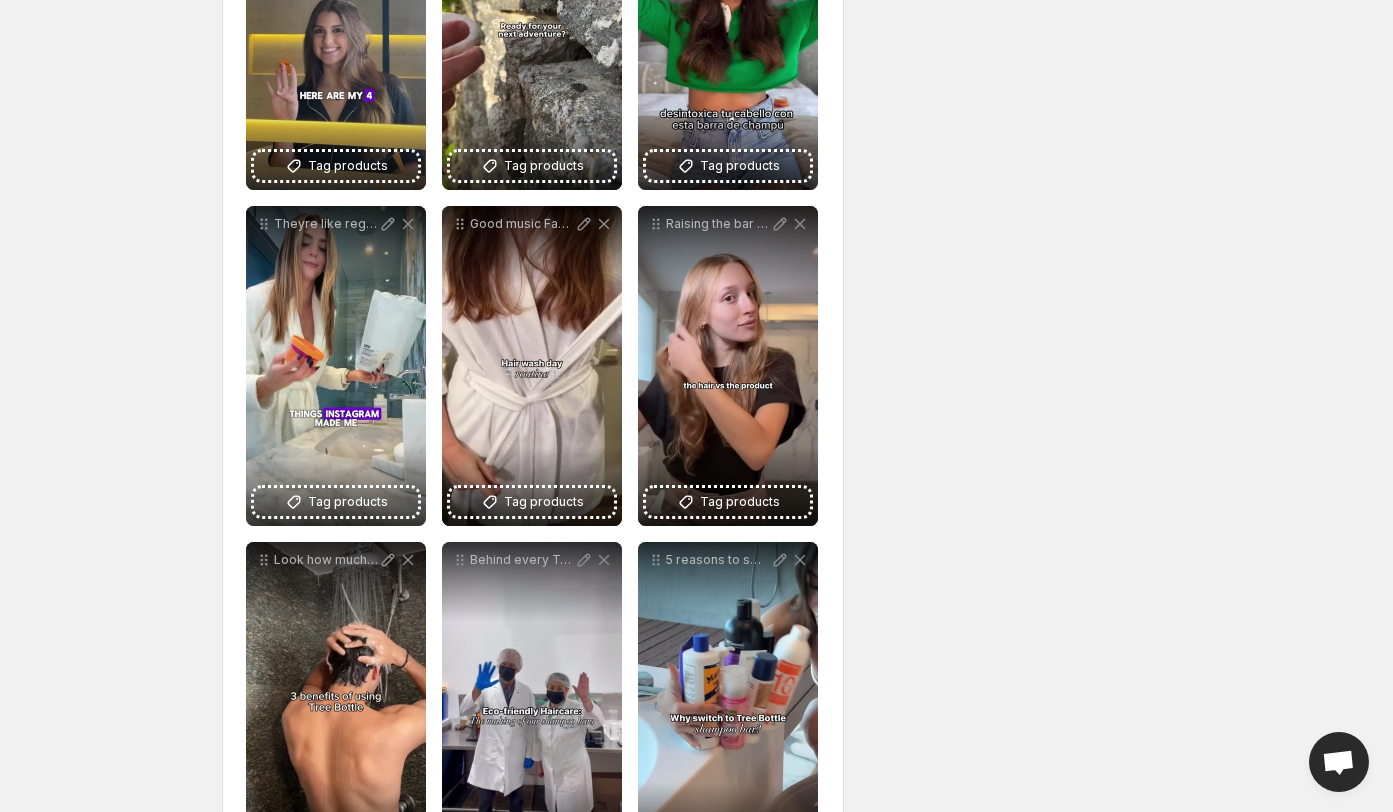 scroll, scrollTop: 4286, scrollLeft: 0, axis: vertical 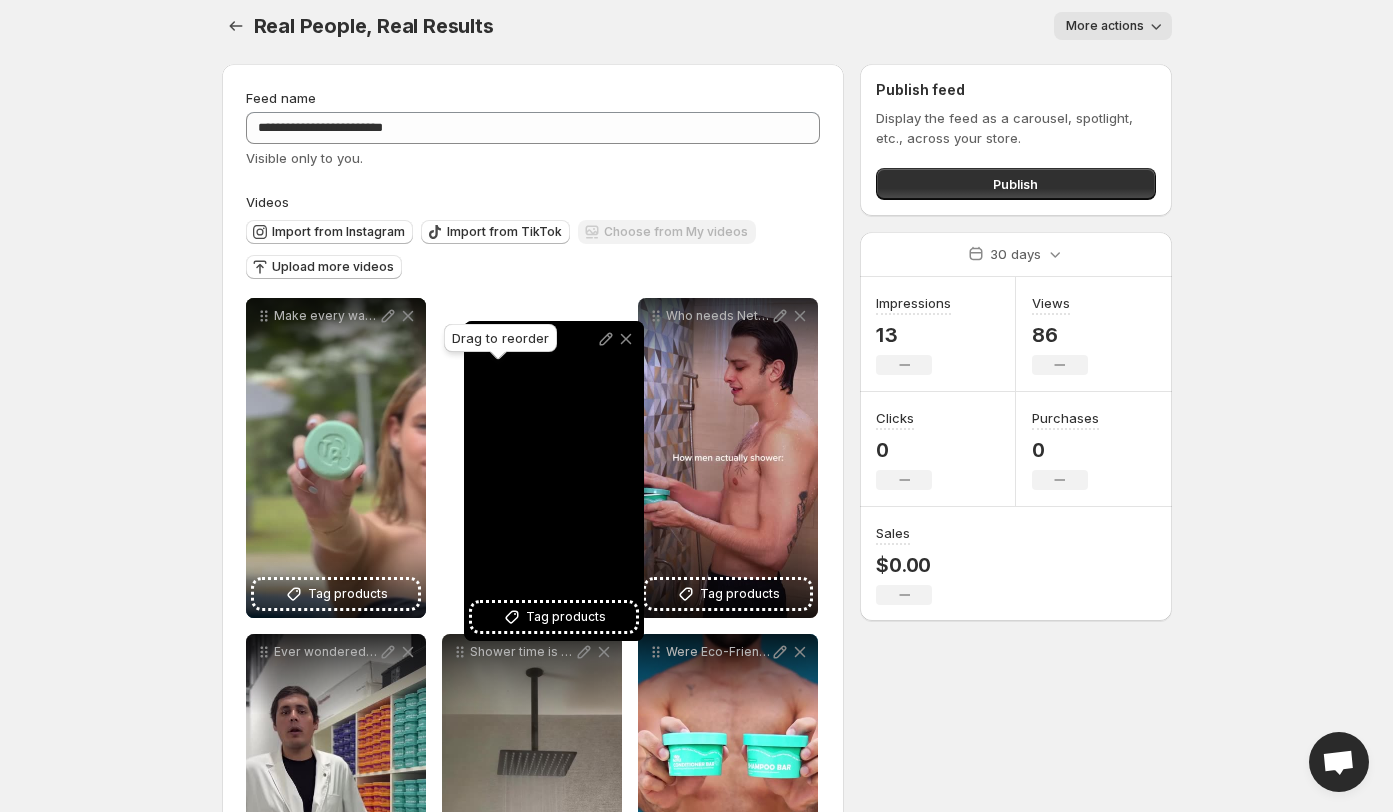 drag, startPoint x: 658, startPoint y: 411, endPoint x: 484, endPoint y: 340, distance: 187.92818 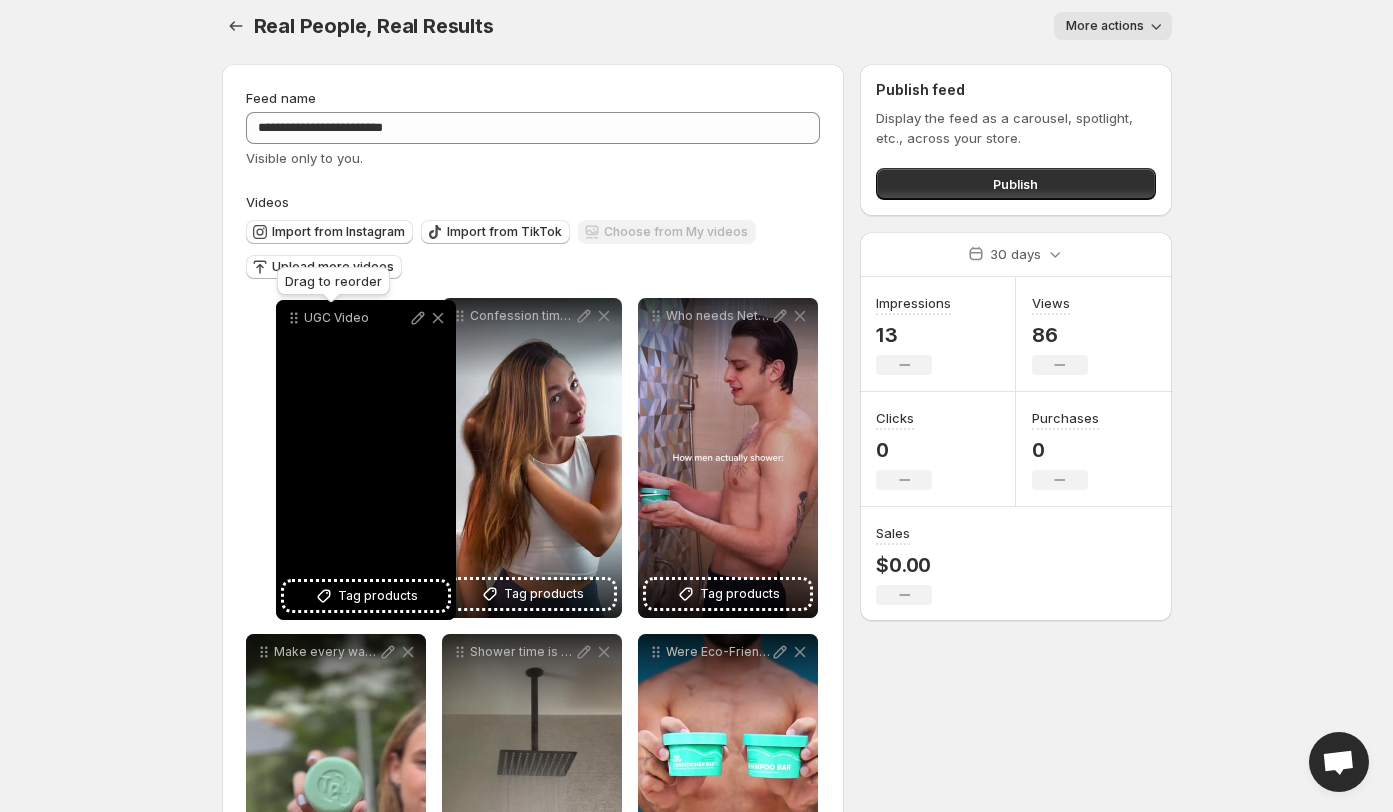 drag, startPoint x: 456, startPoint y: 320, endPoint x: 290, endPoint y: 322, distance: 166.01205 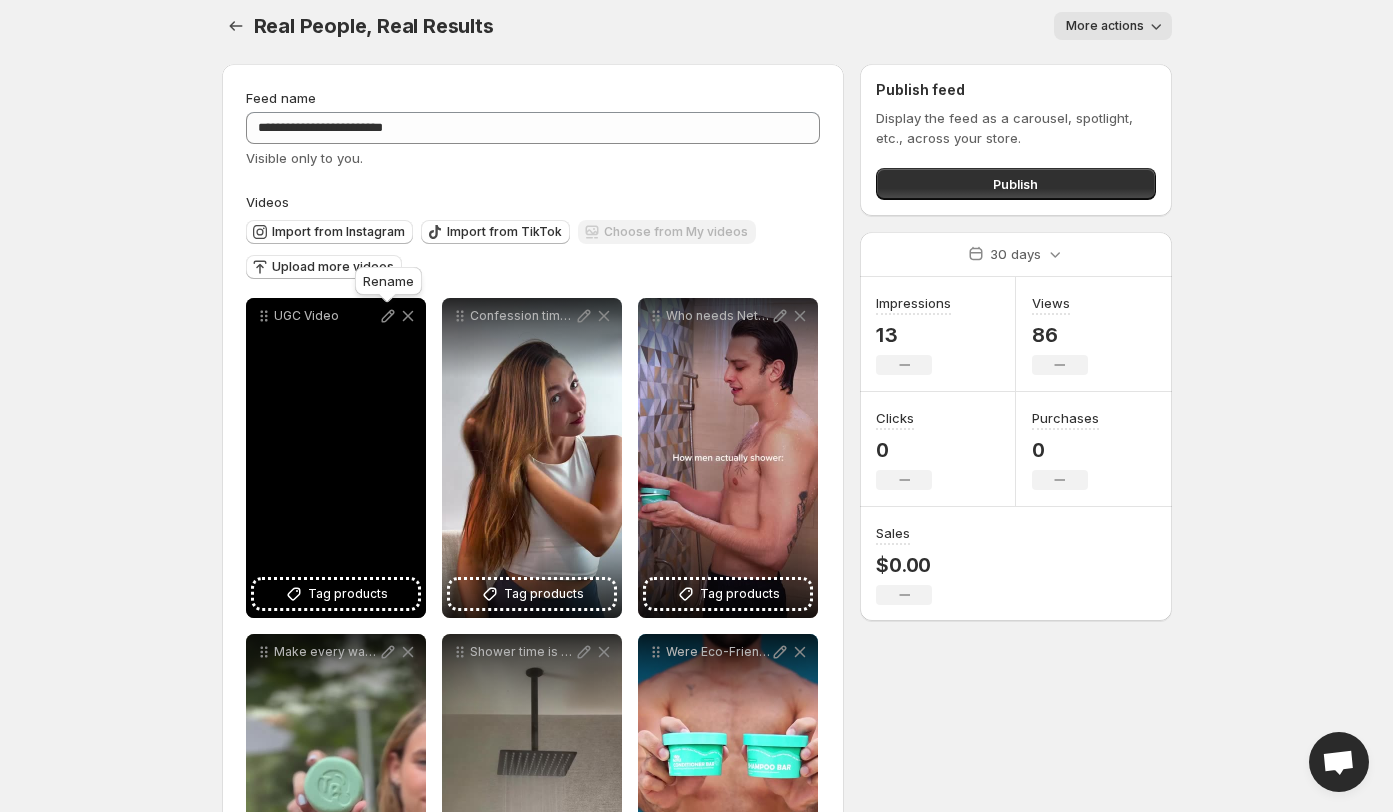 click 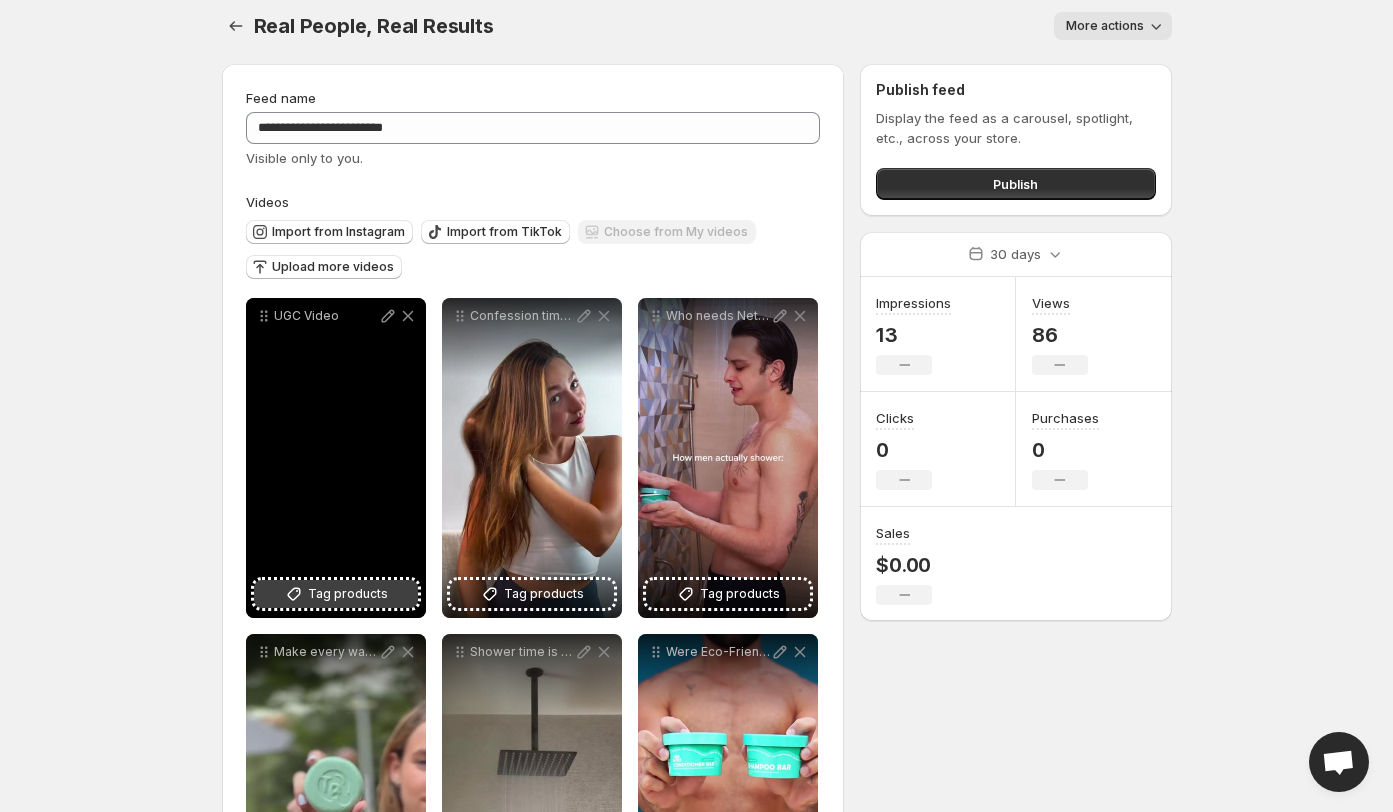 click on "Tag products" at bounding box center (348, 594) 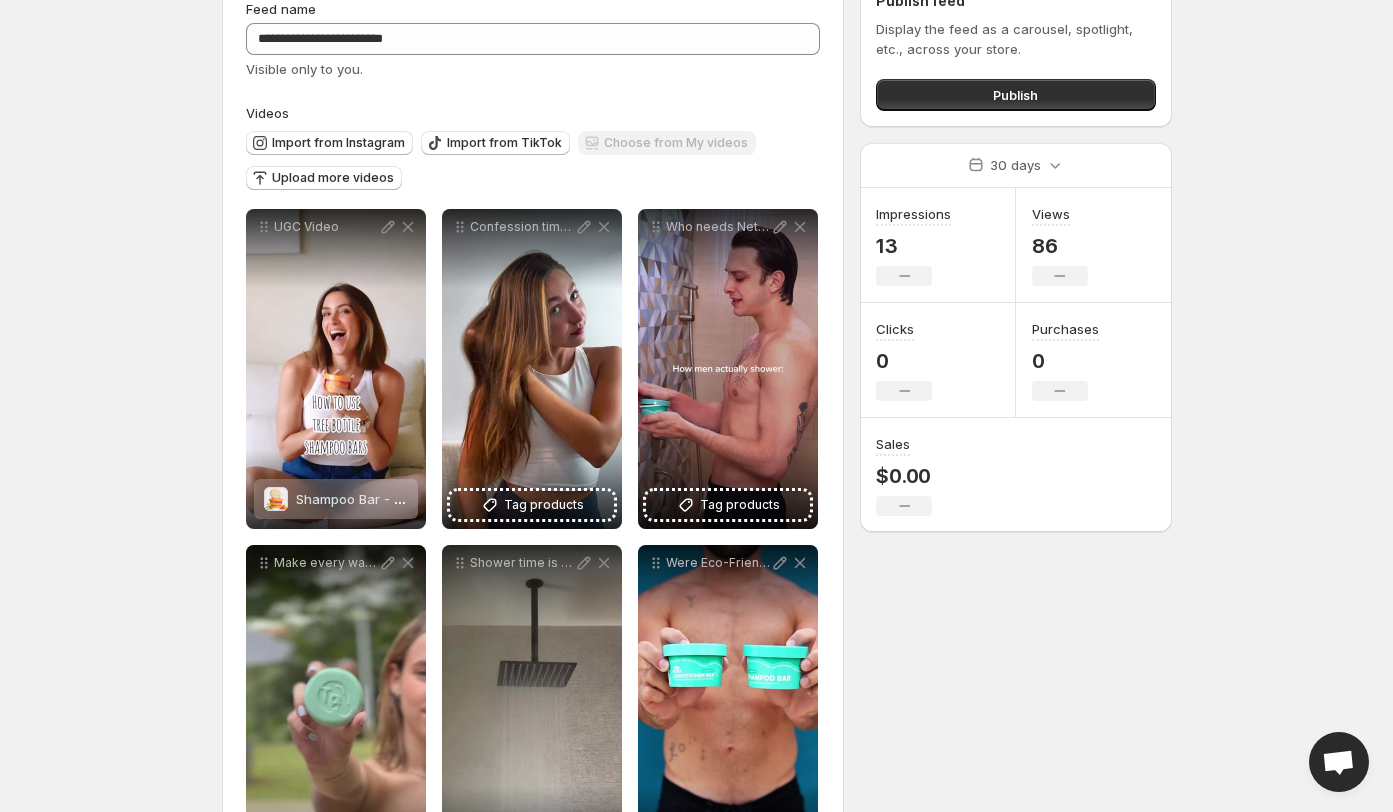 scroll, scrollTop: 230, scrollLeft: 0, axis: vertical 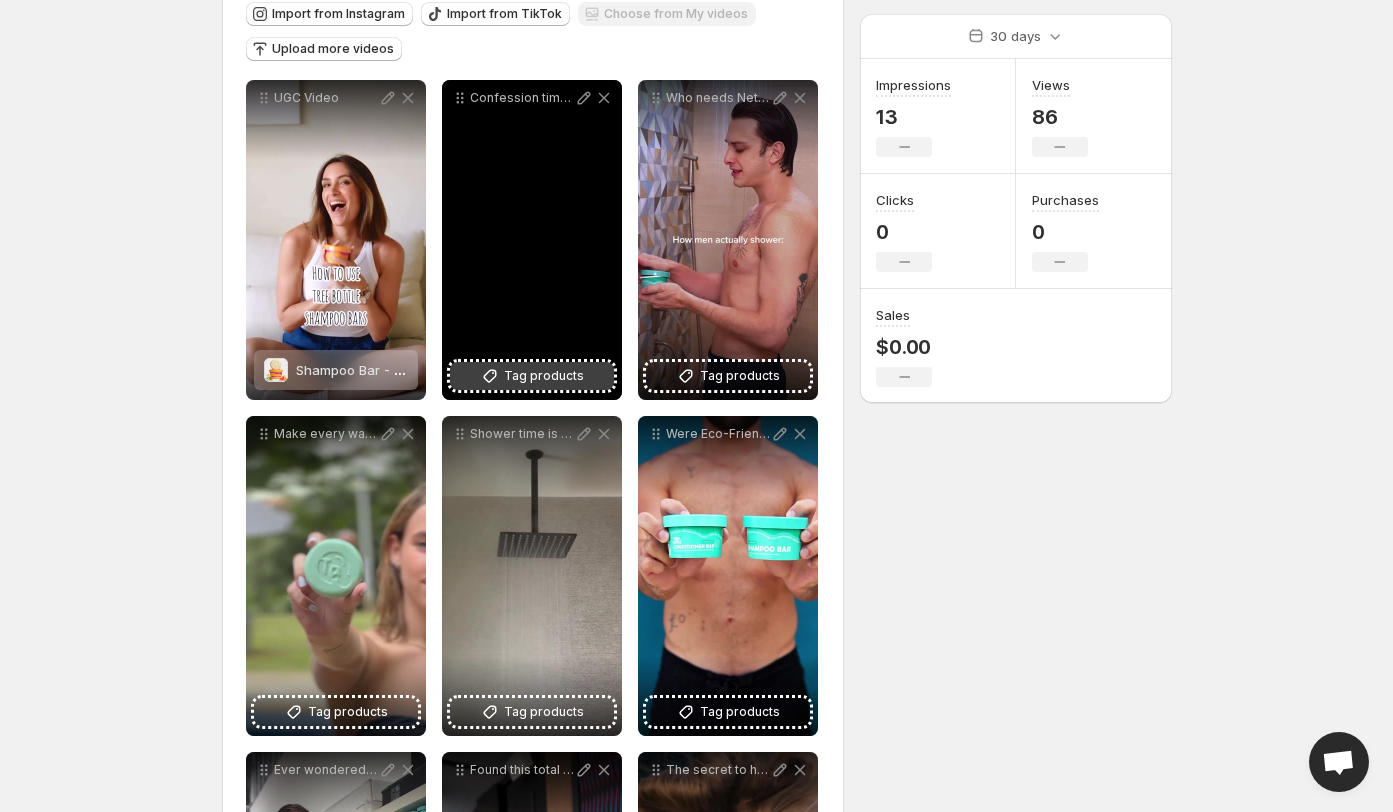 click on "Tag products" at bounding box center (544, 376) 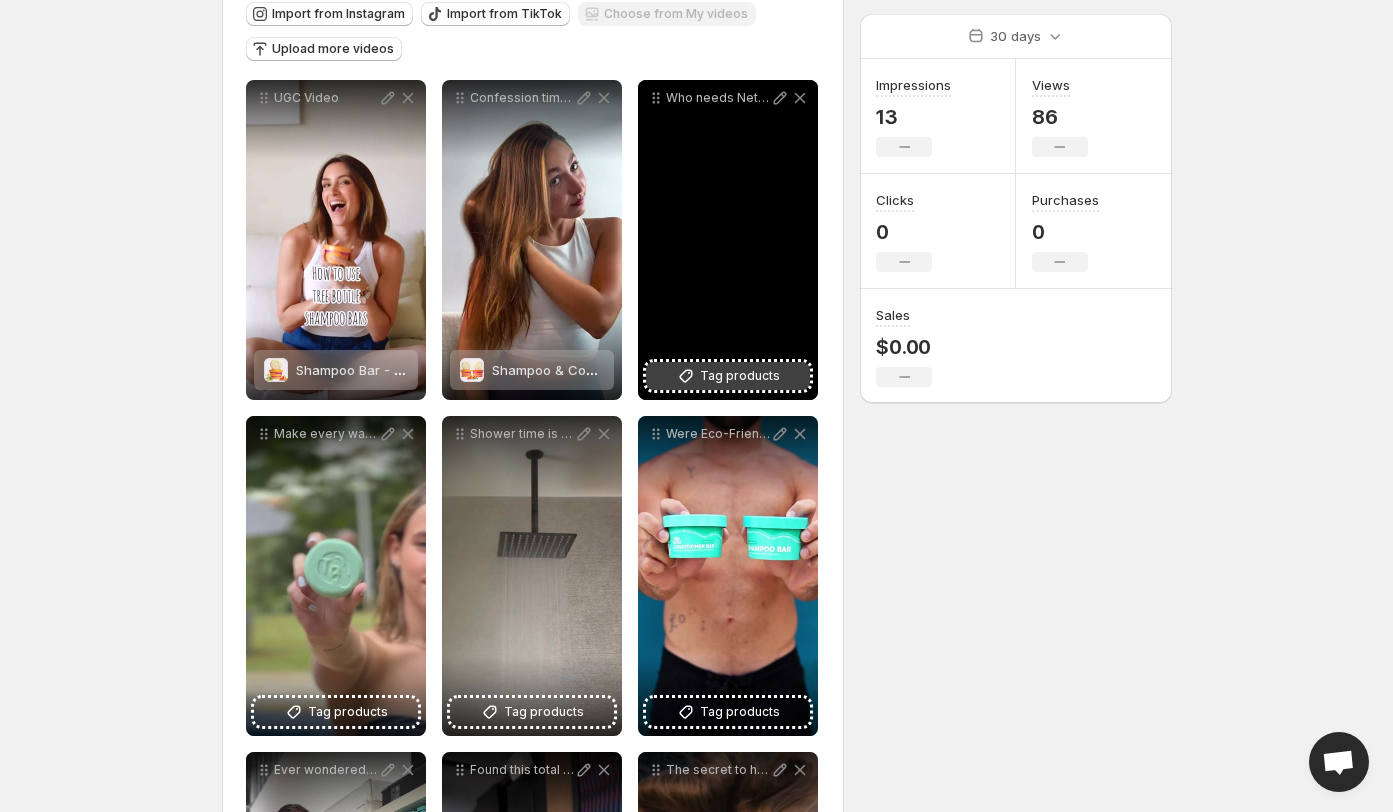 click on "Tag products" at bounding box center [740, 376] 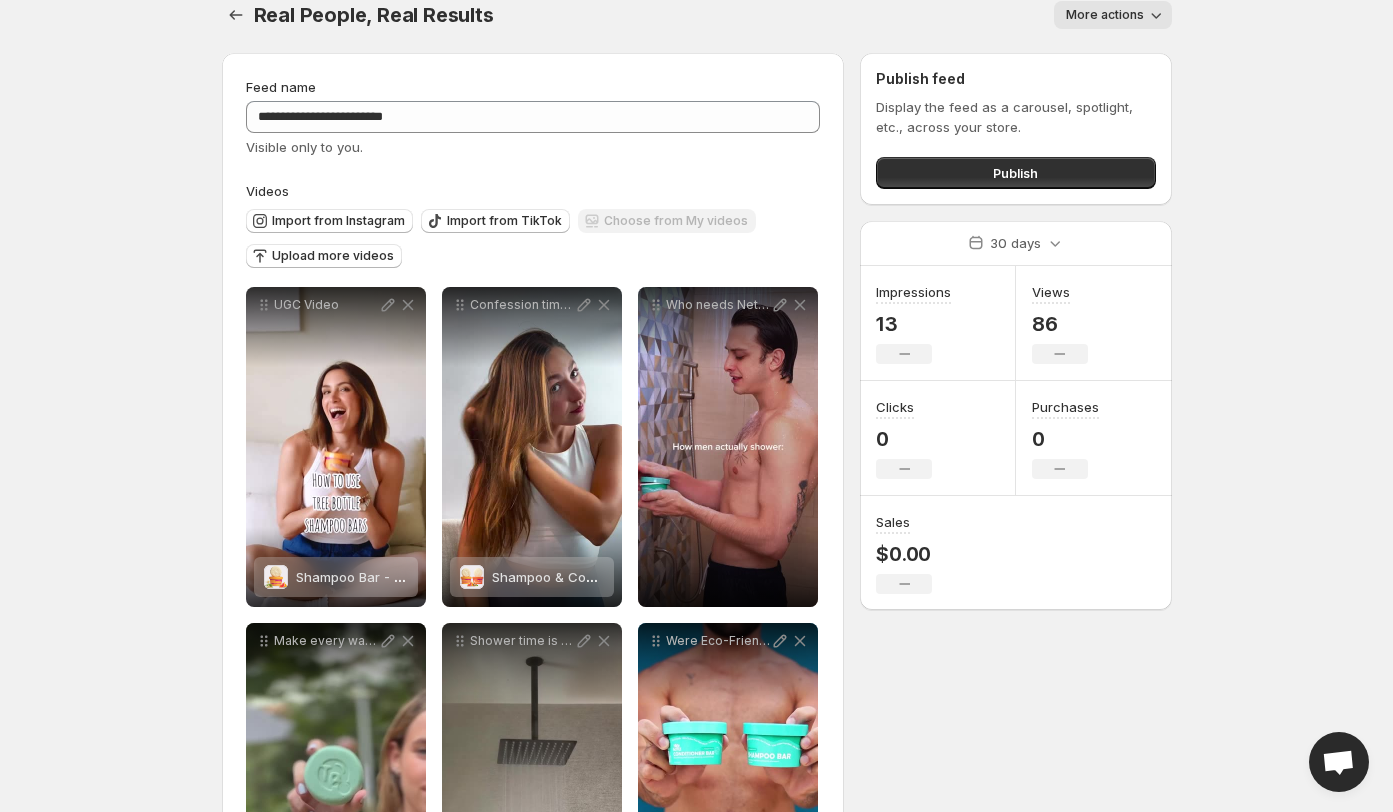 scroll, scrollTop: 0, scrollLeft: 0, axis: both 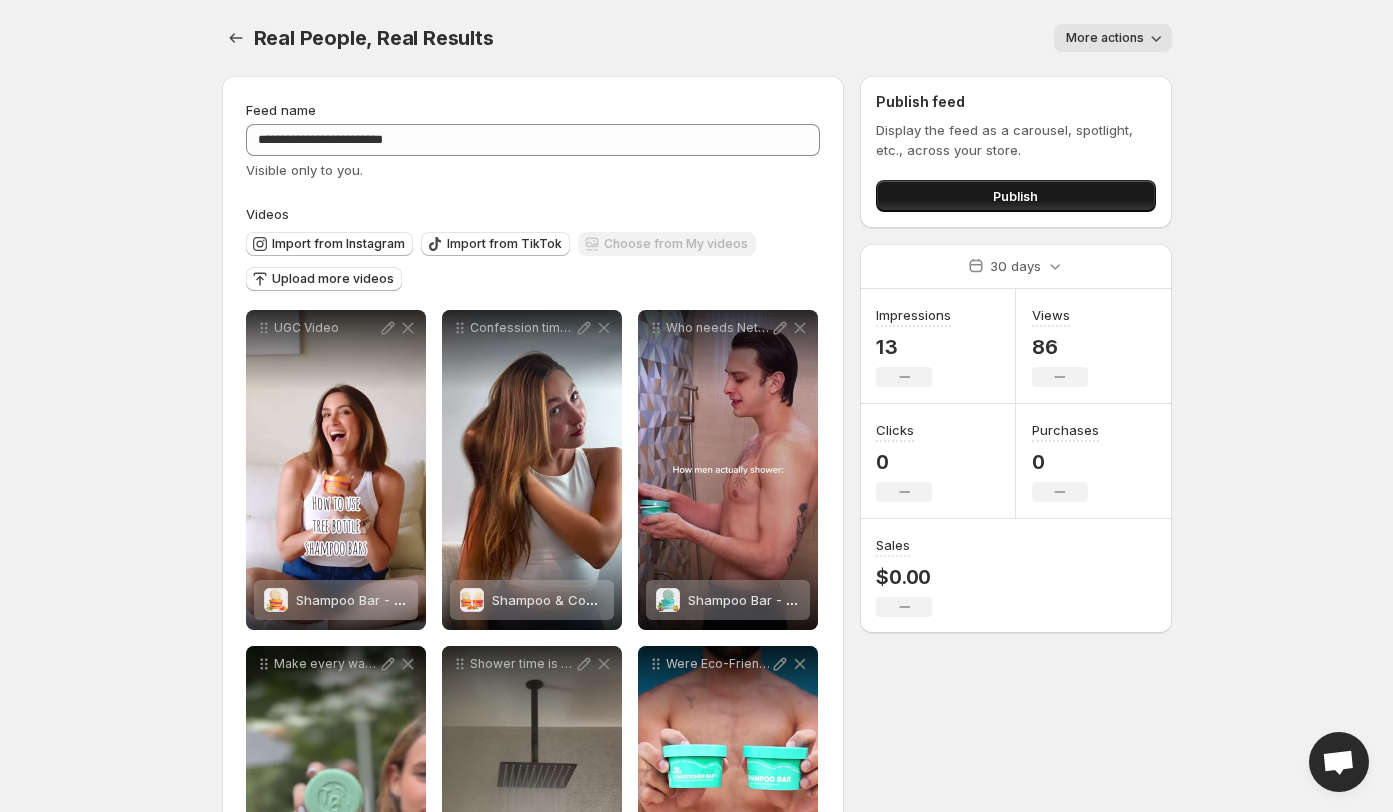 click on "Publish" at bounding box center [1015, 196] 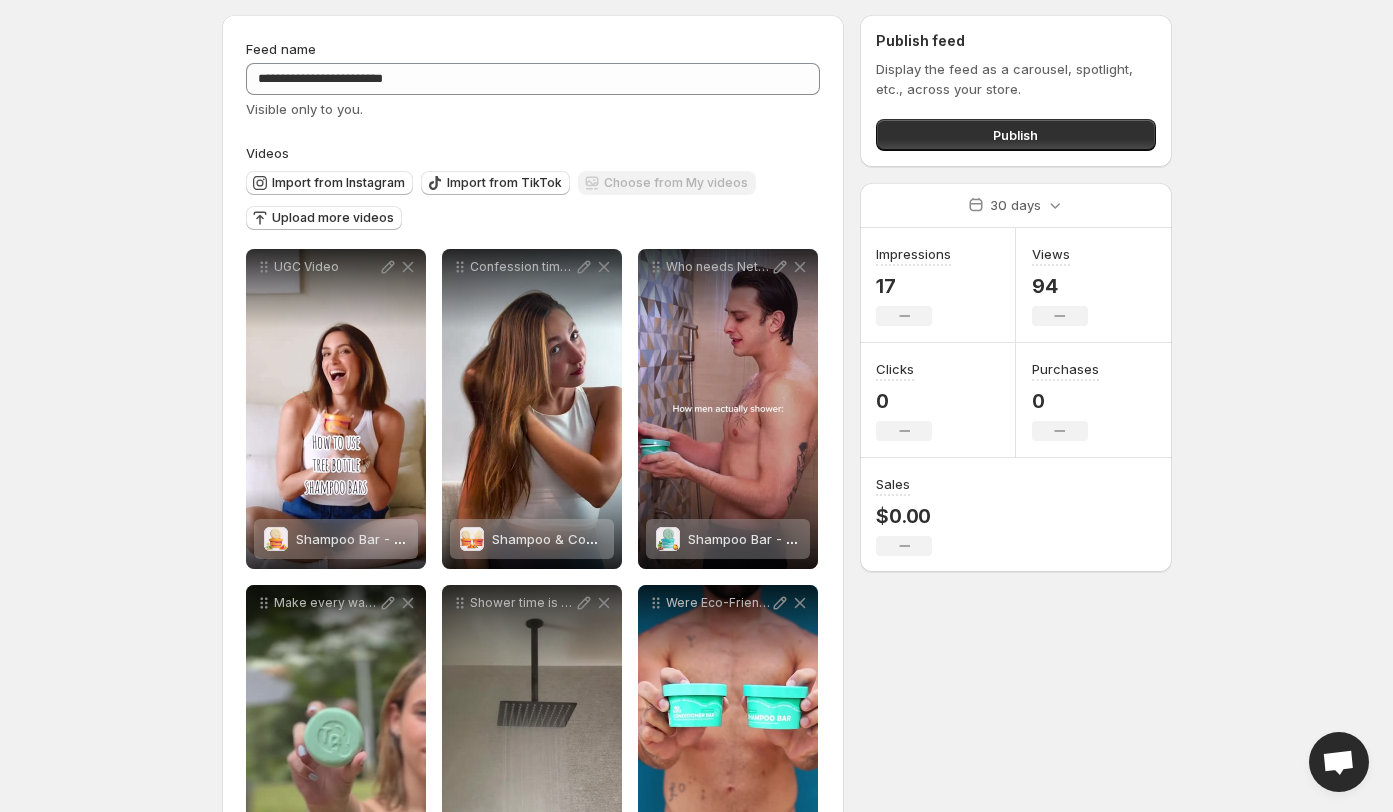 scroll, scrollTop: 0, scrollLeft: 0, axis: both 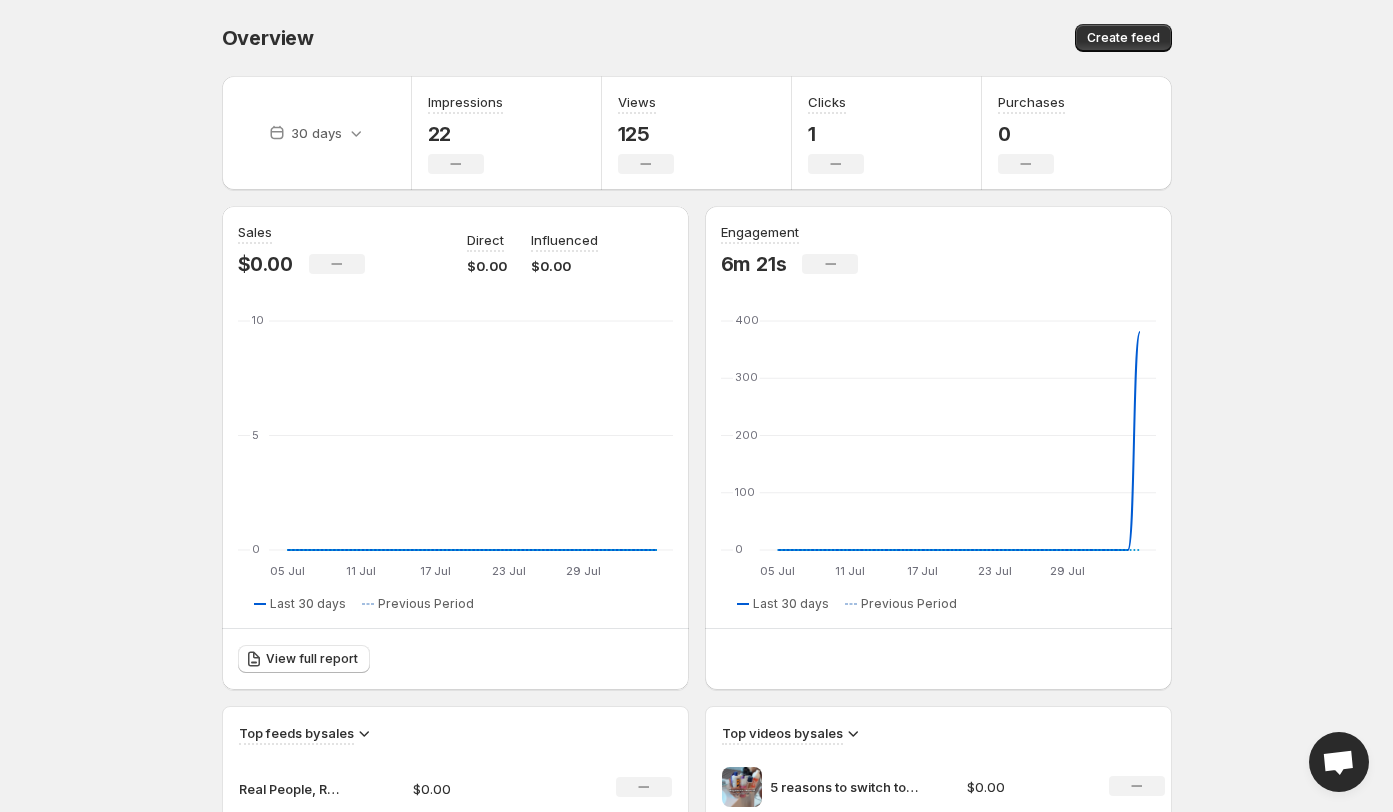 click on "No change" at bounding box center [646, 164] 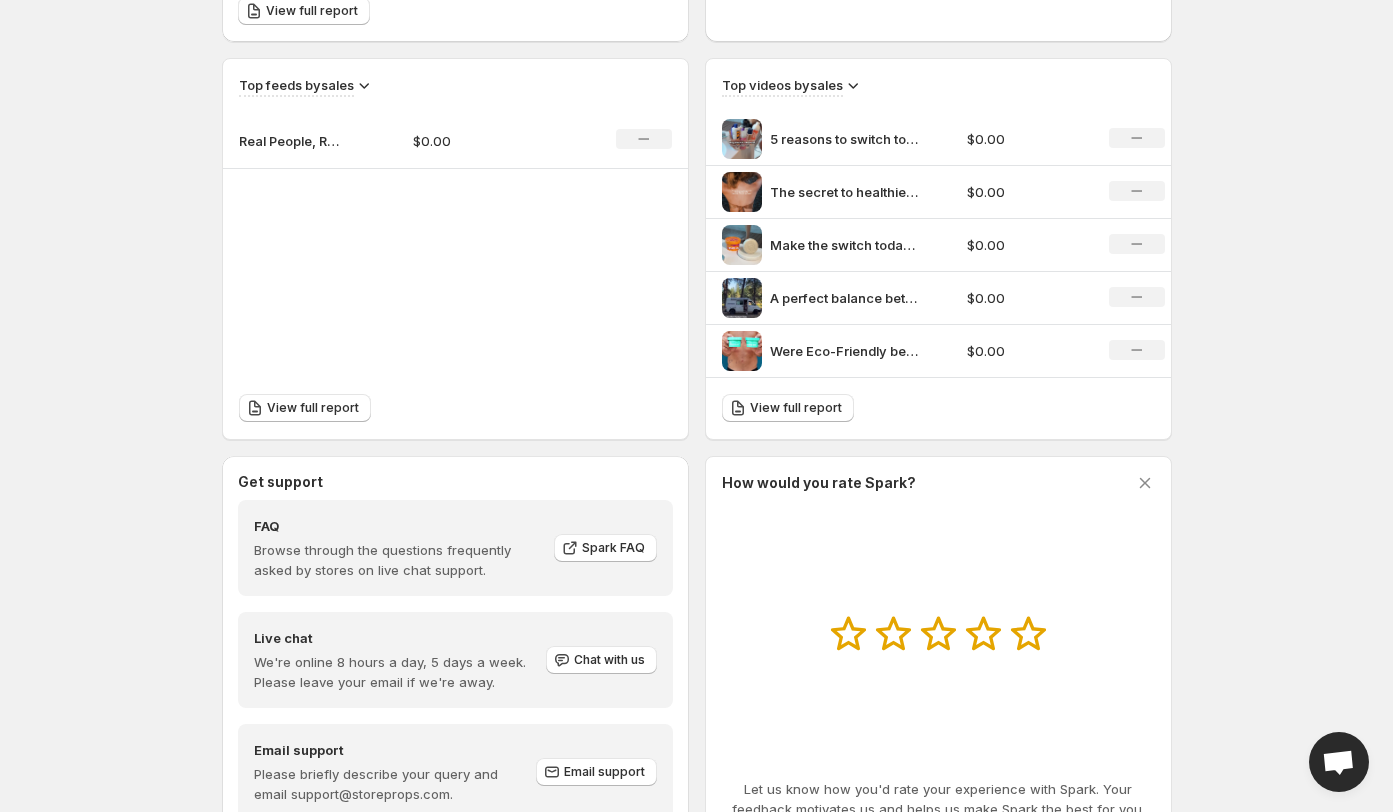 scroll, scrollTop: 652, scrollLeft: 0, axis: vertical 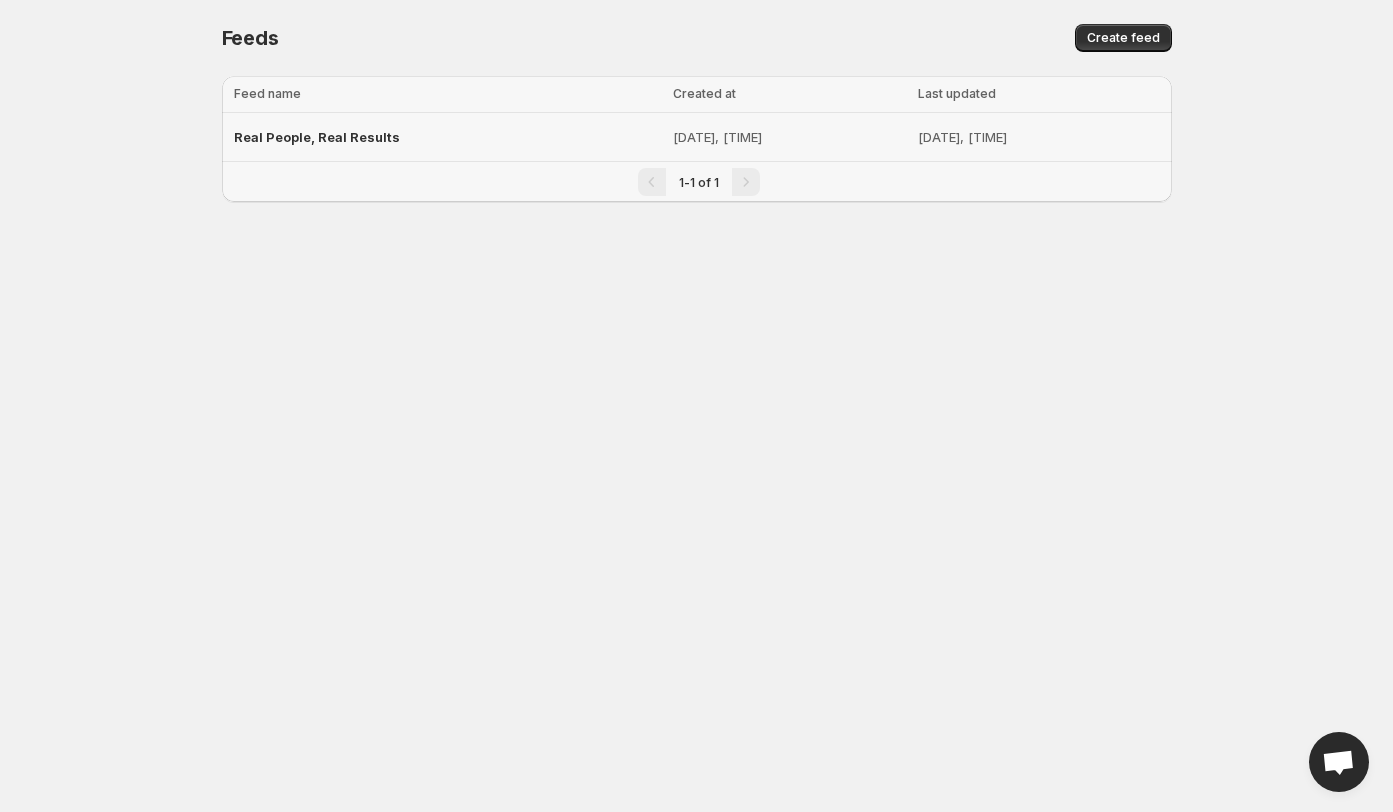 click on "Real People, Real Results" at bounding box center [317, 137] 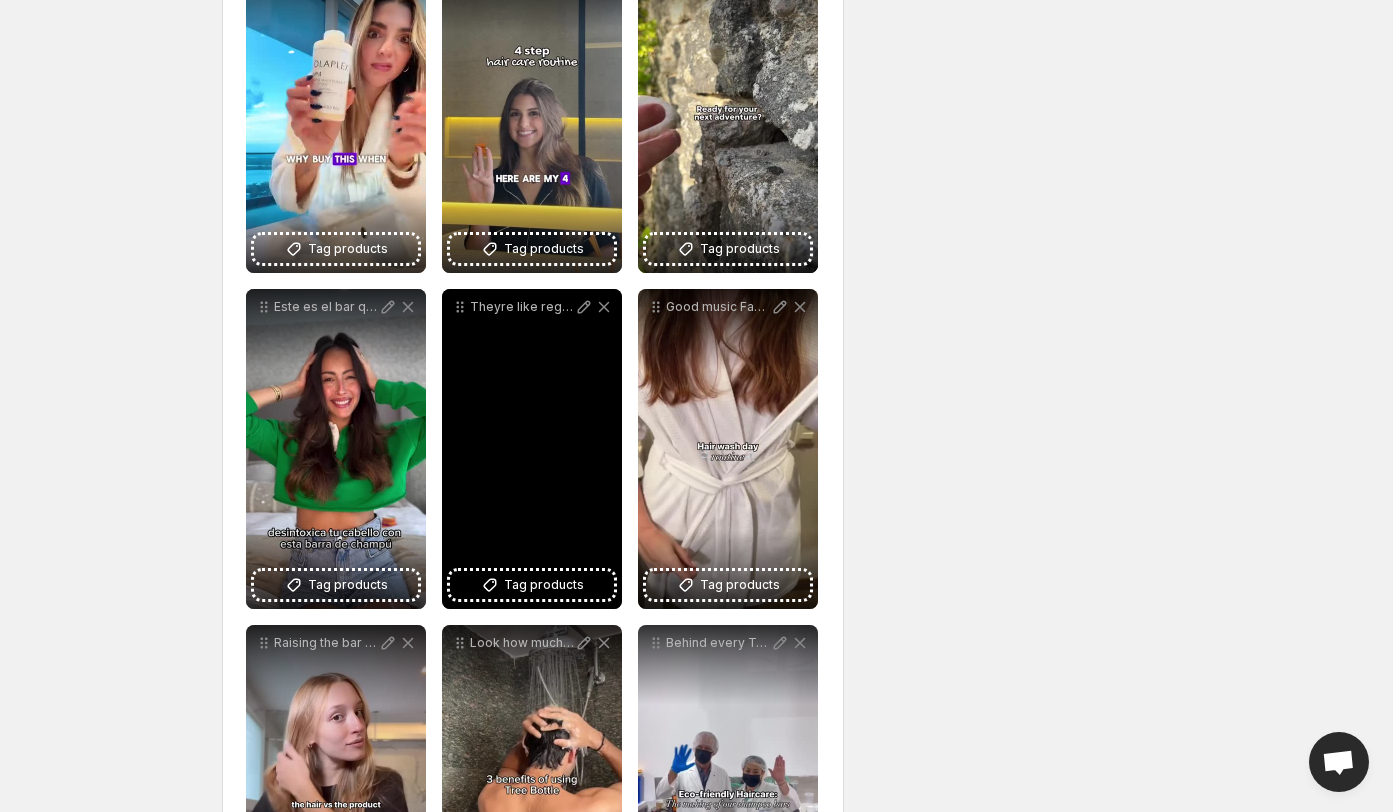scroll, scrollTop: 3682, scrollLeft: 0, axis: vertical 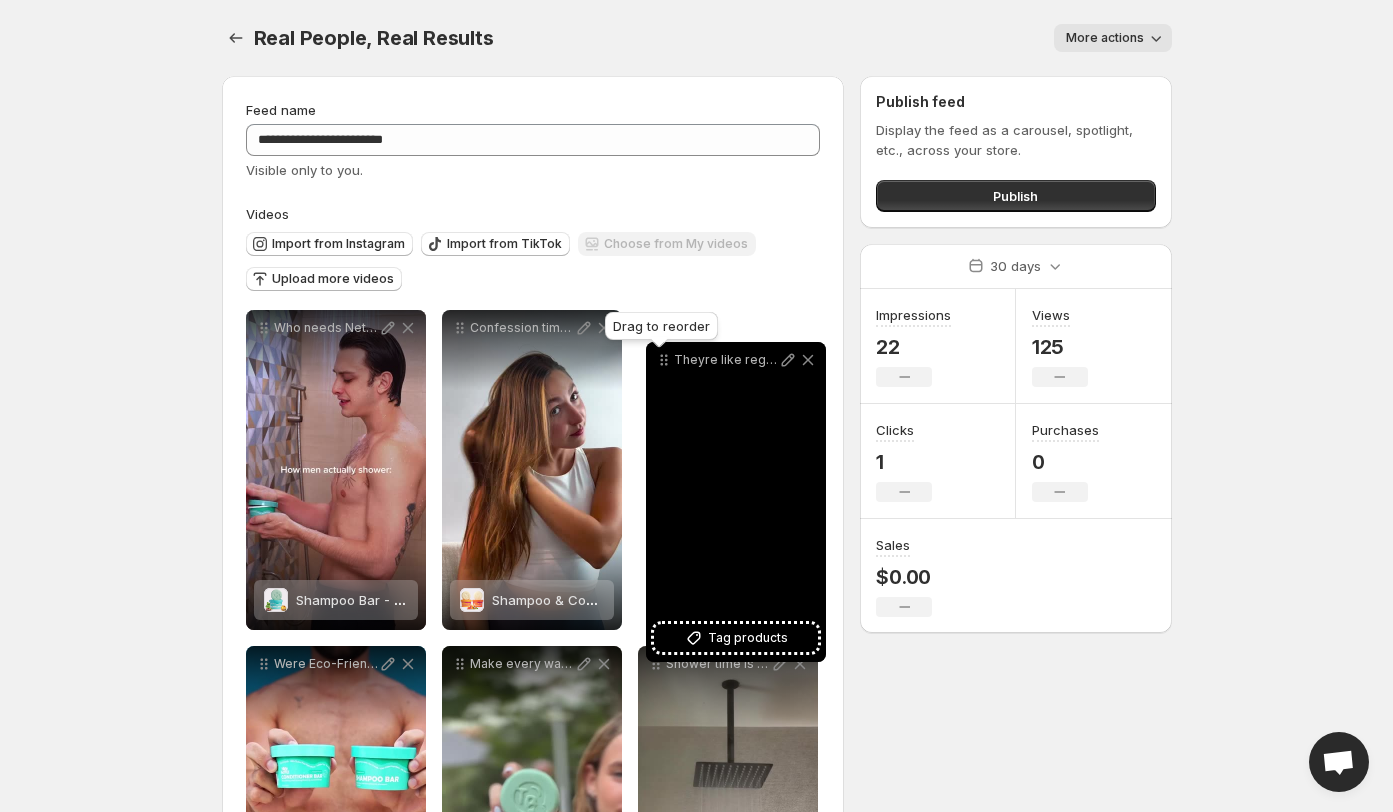 drag, startPoint x: 461, startPoint y: 343, endPoint x: 665, endPoint y: 362, distance: 204.88289 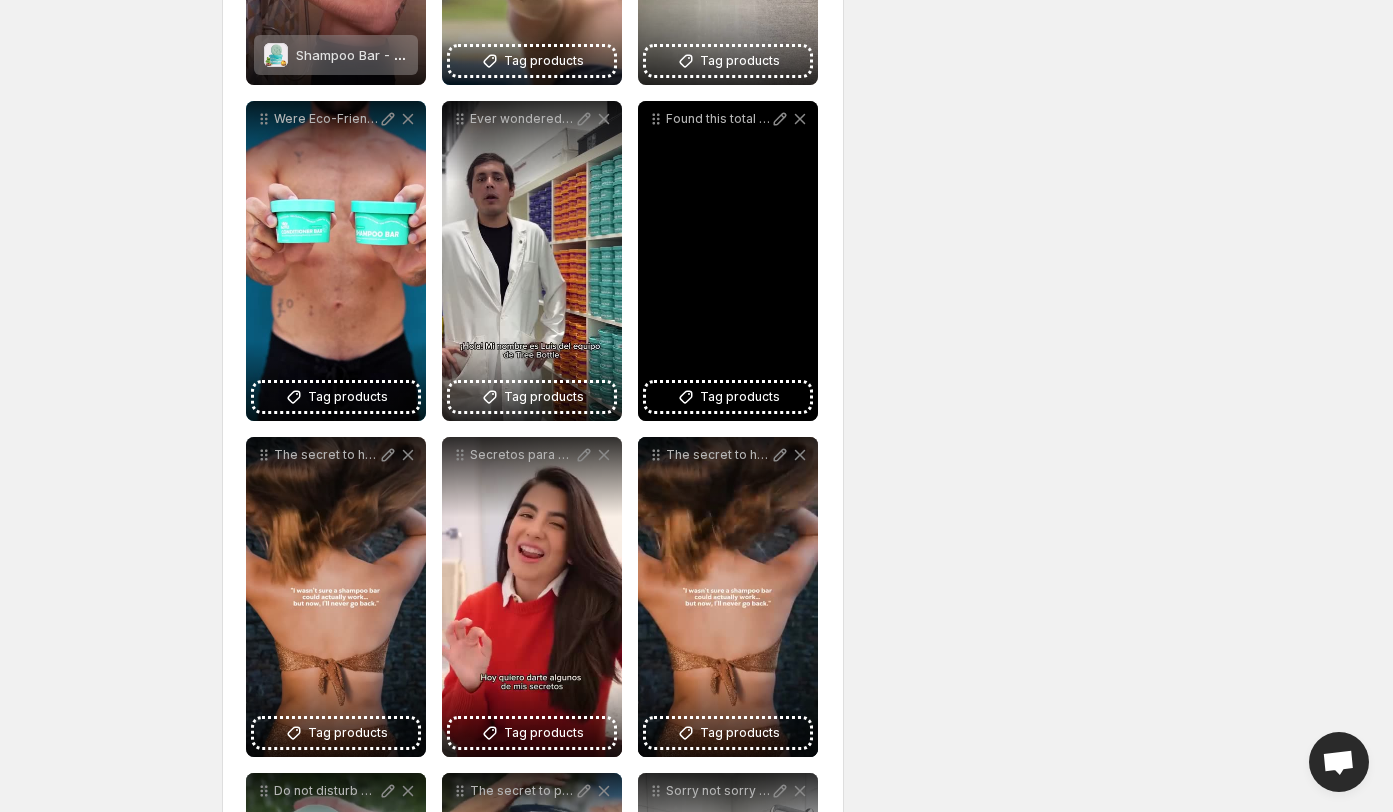 scroll, scrollTop: 642, scrollLeft: 0, axis: vertical 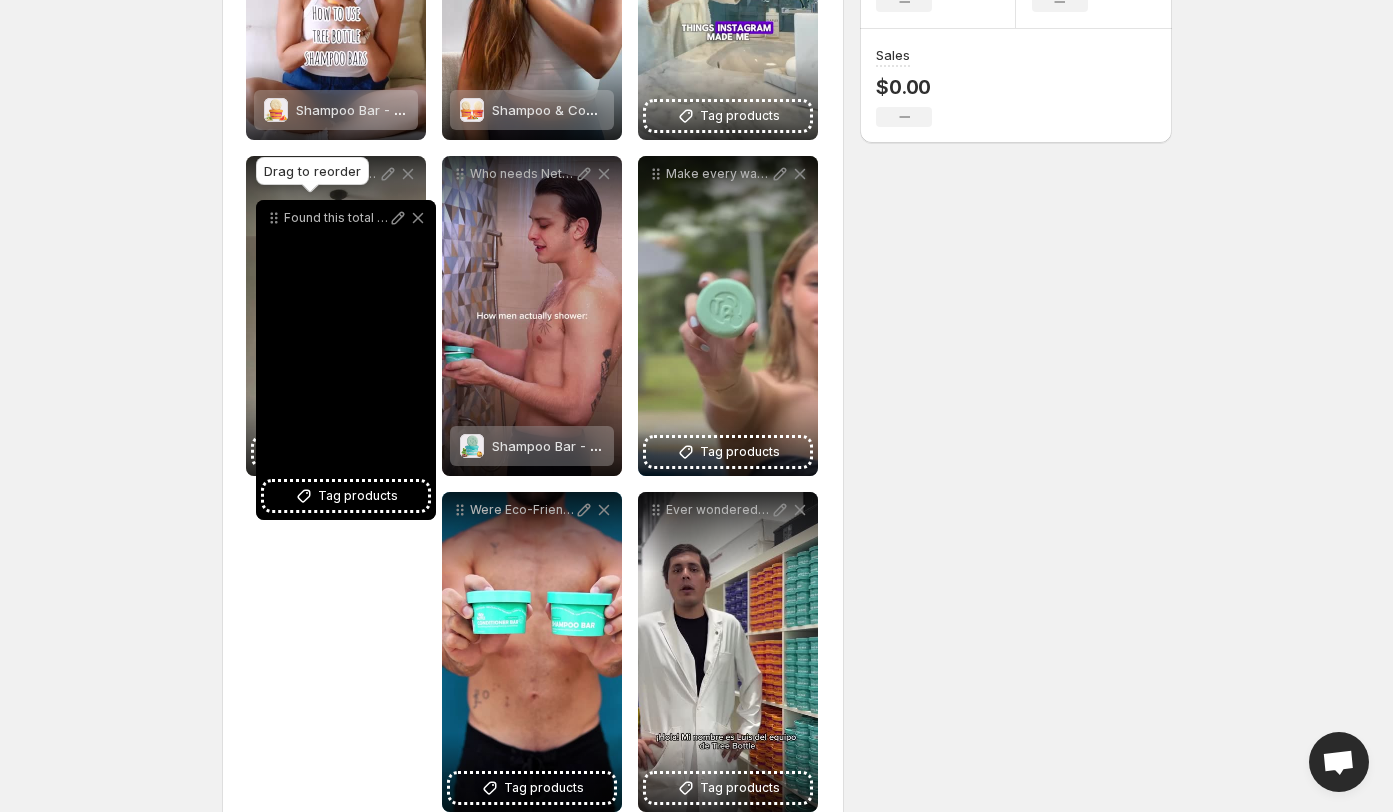 drag, startPoint x: 655, startPoint y: 363, endPoint x: 274, endPoint y: 222, distance: 406.2536 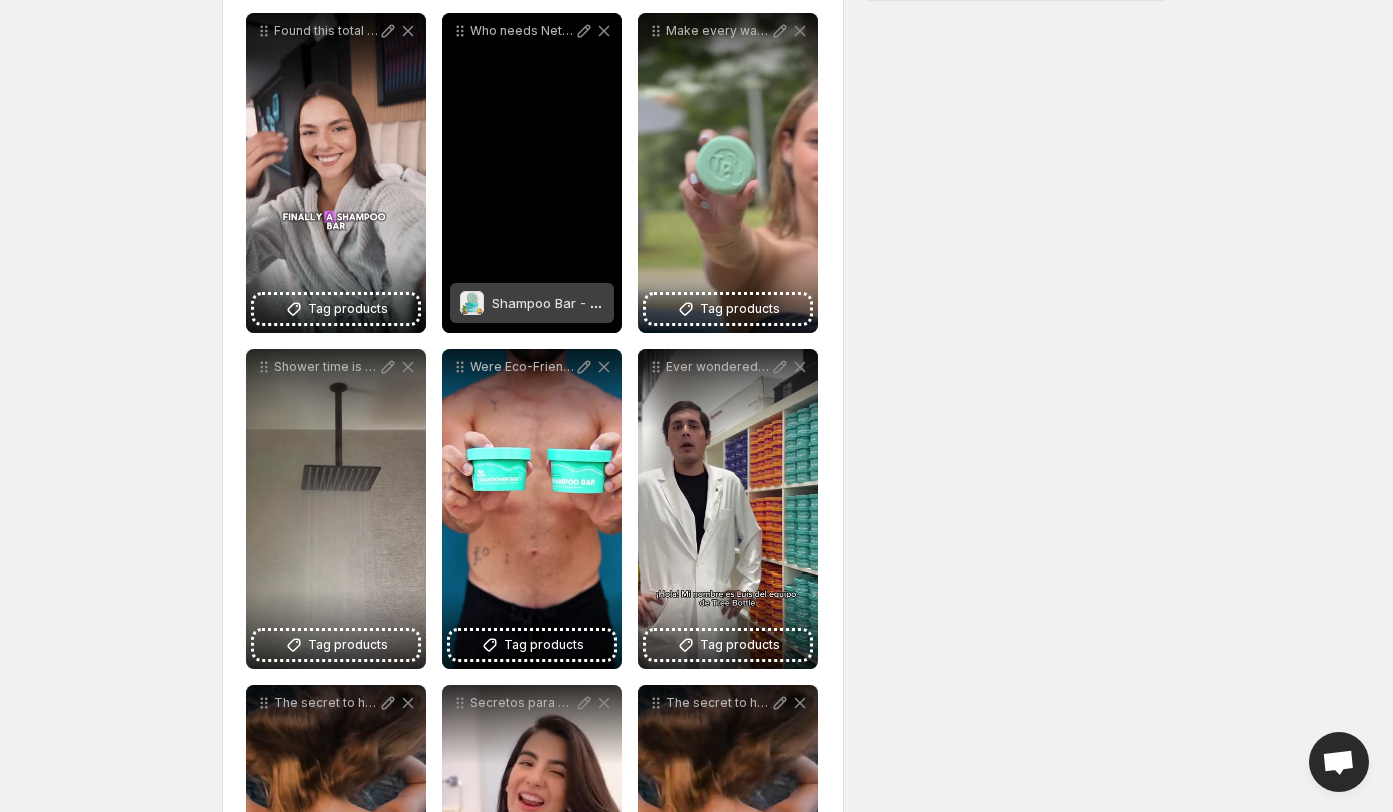scroll, scrollTop: 641, scrollLeft: 0, axis: vertical 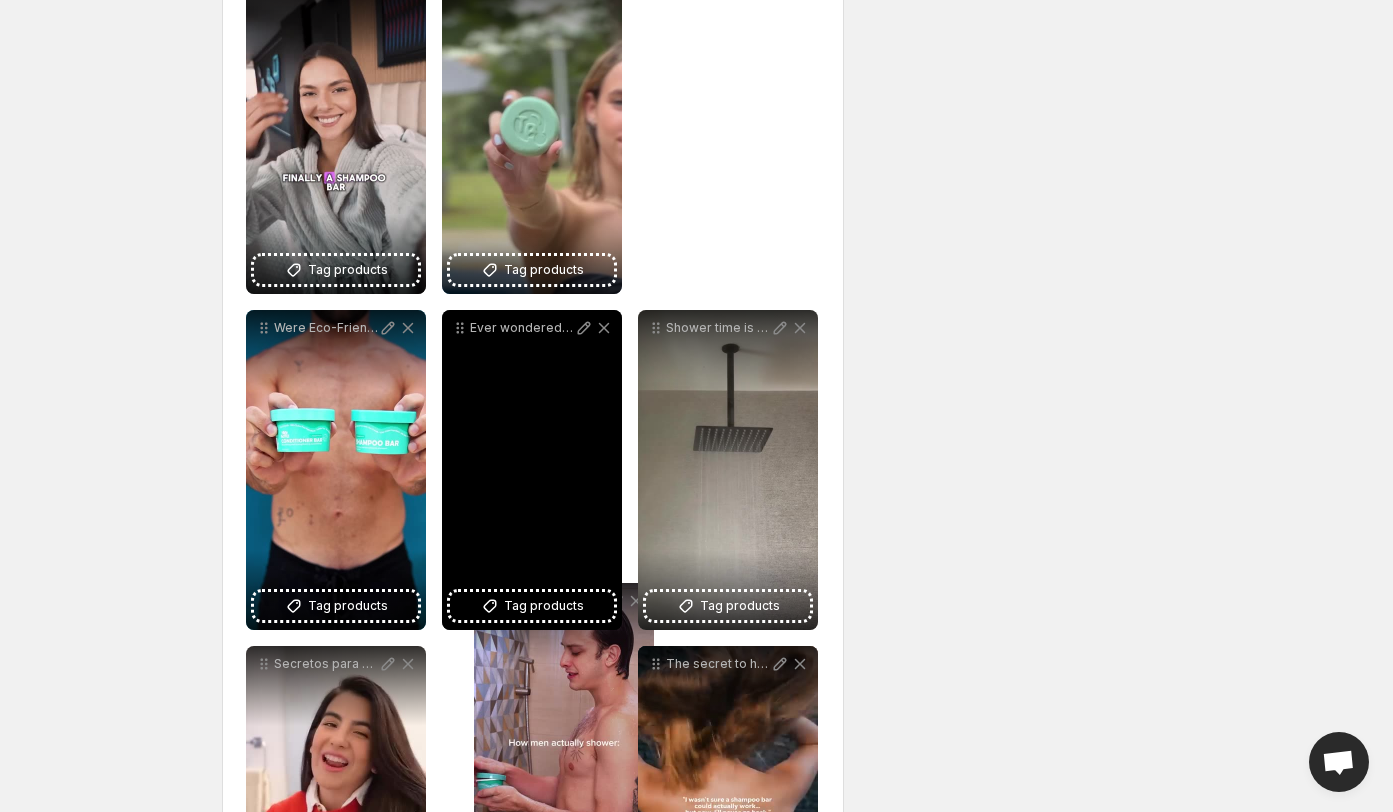 drag, startPoint x: 458, startPoint y: 25, endPoint x: 514, endPoint y: 694, distance: 671.3397 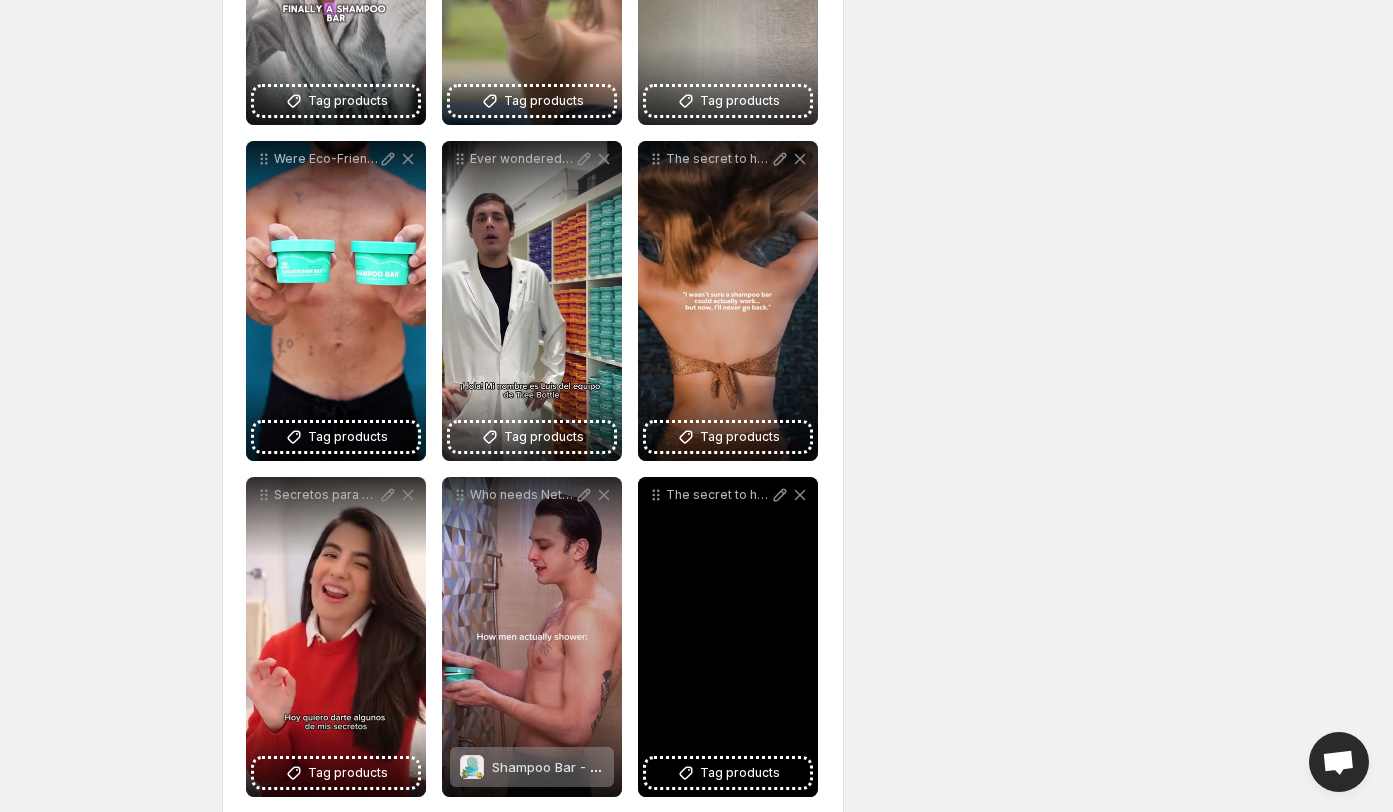 scroll, scrollTop: 931, scrollLeft: 0, axis: vertical 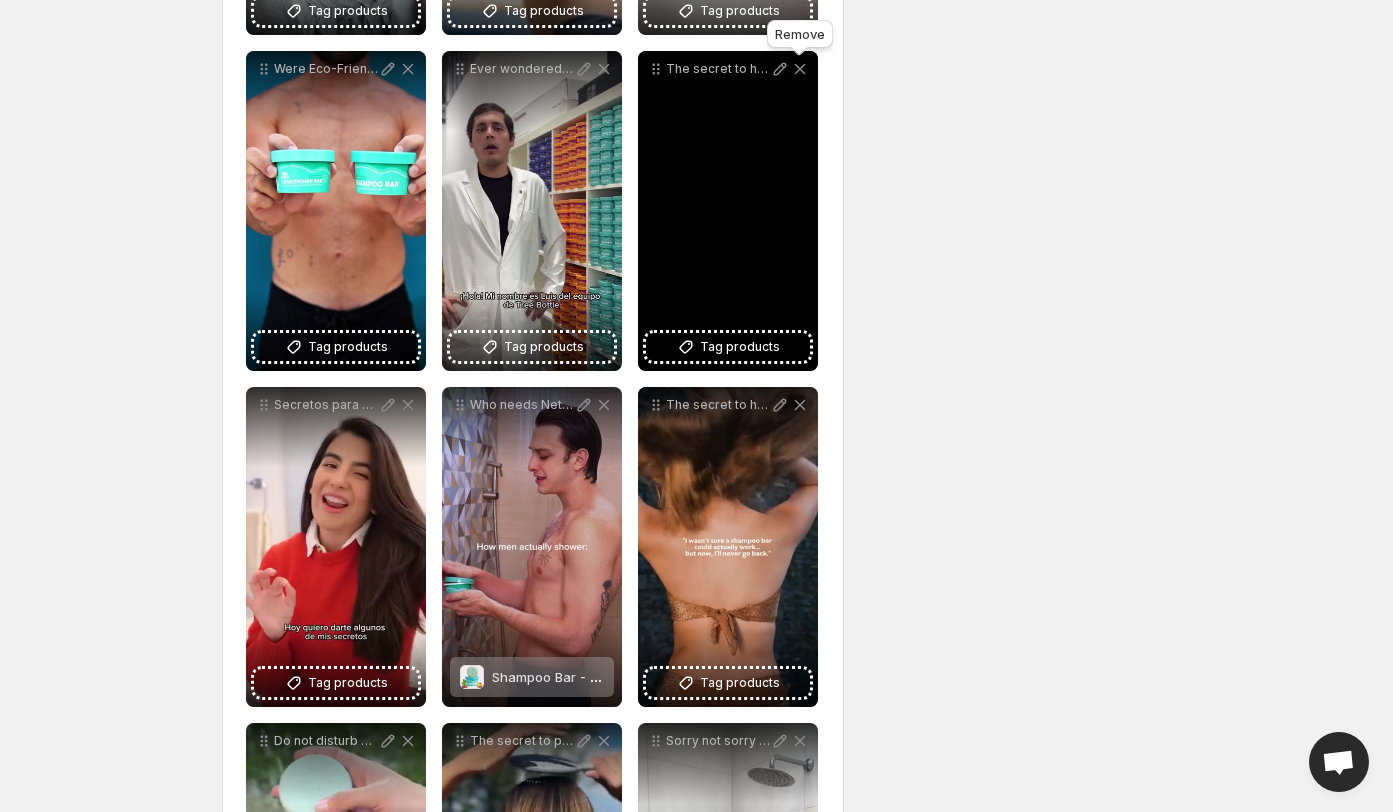 click 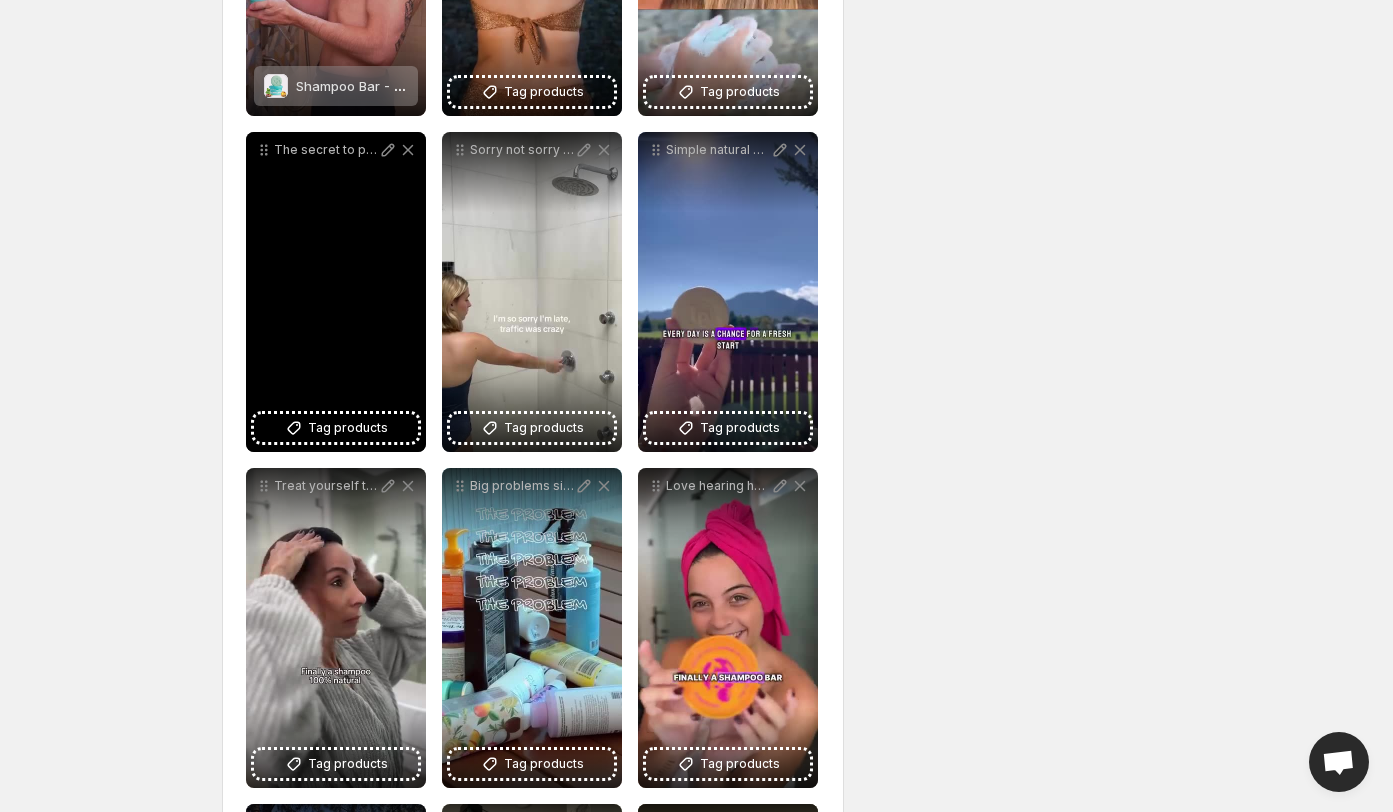 scroll, scrollTop: 1663, scrollLeft: 0, axis: vertical 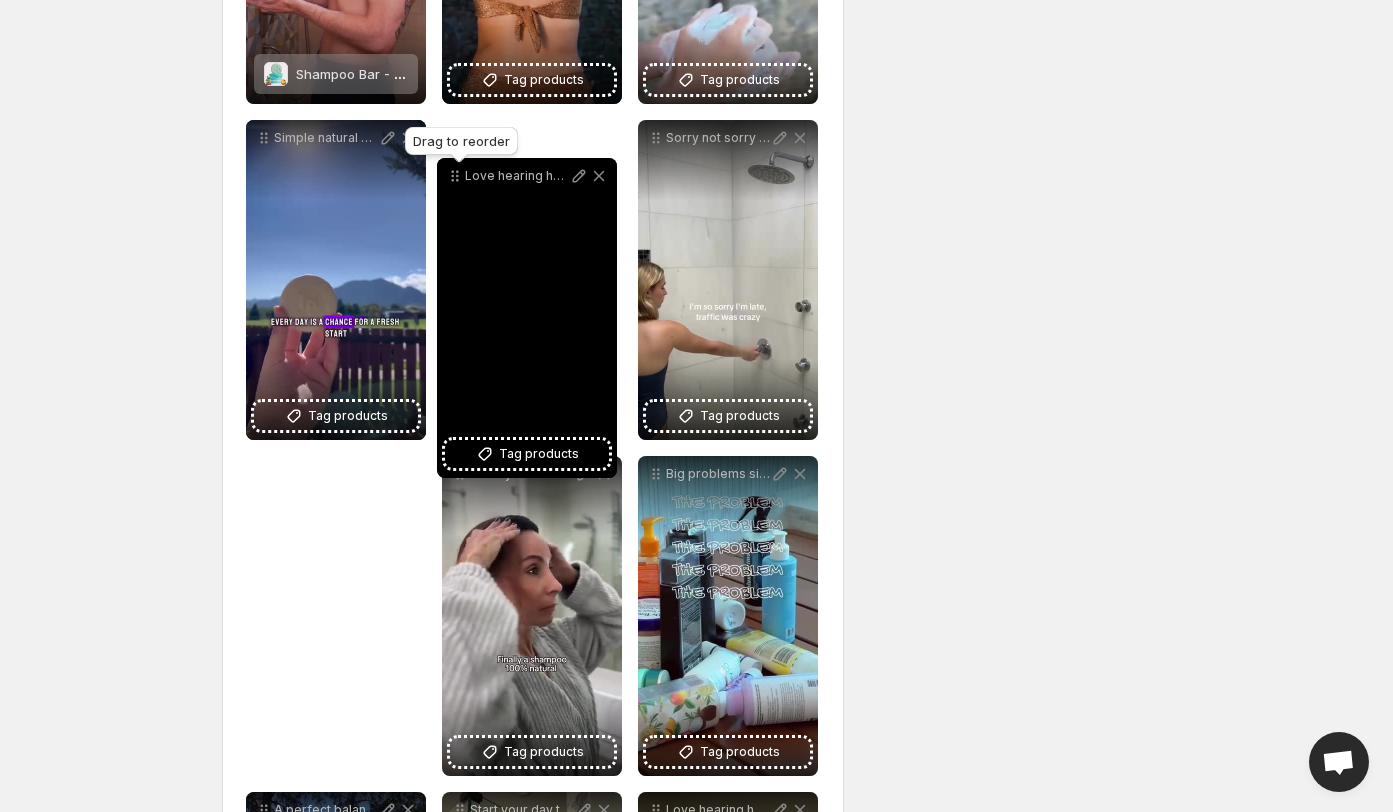 drag, startPoint x: 654, startPoint y: 349, endPoint x: 450, endPoint y: 179, distance: 265.5485 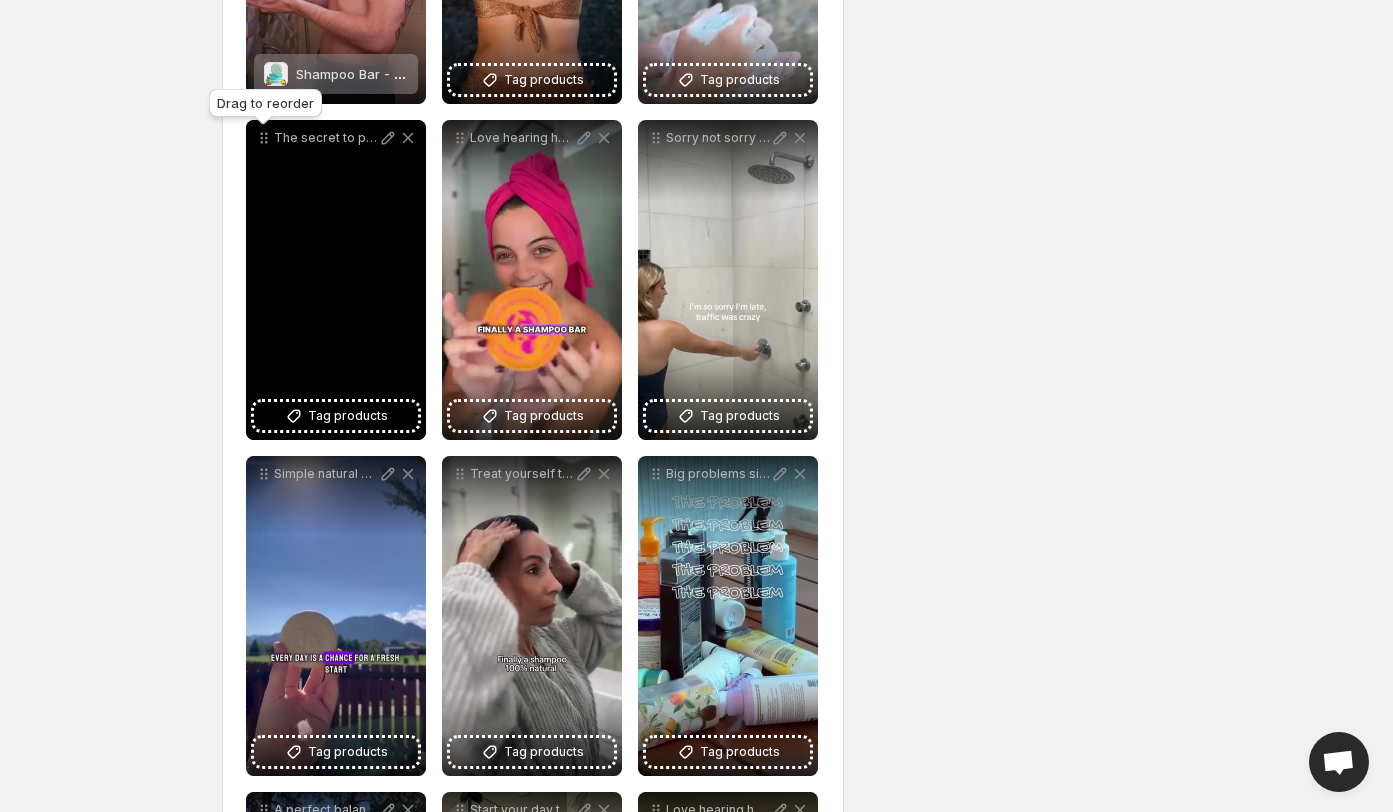 scroll, scrollTop: 1528, scrollLeft: 0, axis: vertical 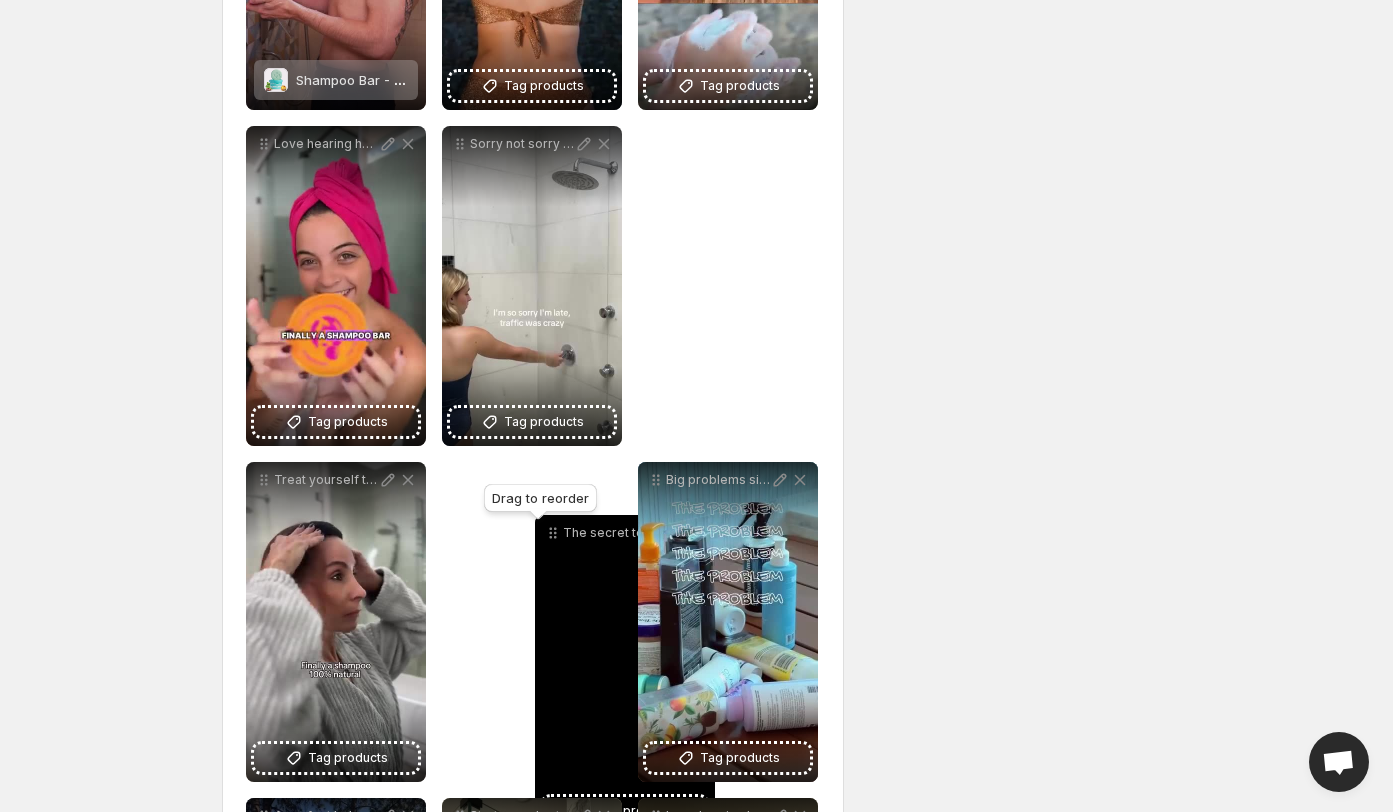 drag, startPoint x: 263, startPoint y: 142, endPoint x: 519, endPoint y: 537, distance: 470.70267 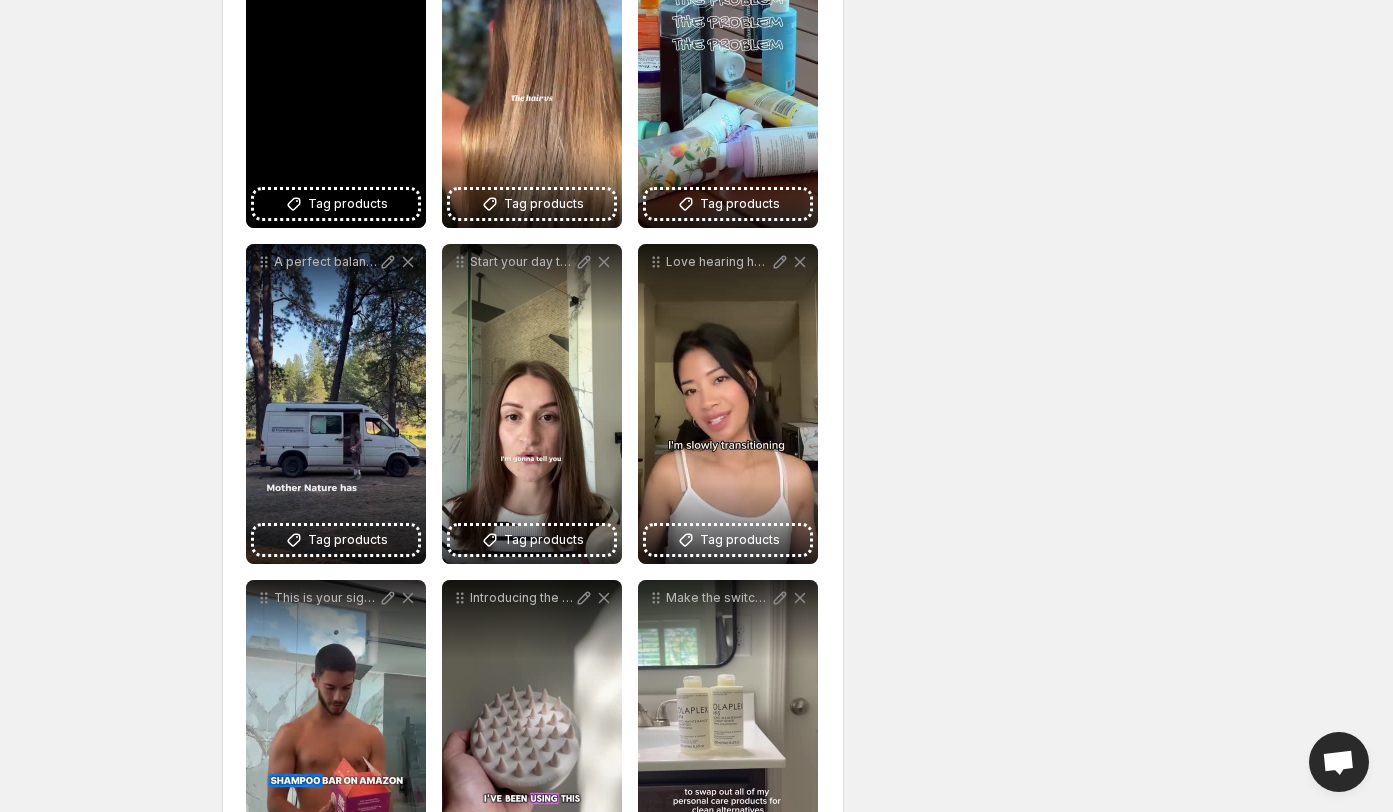 scroll, scrollTop: 2112, scrollLeft: 0, axis: vertical 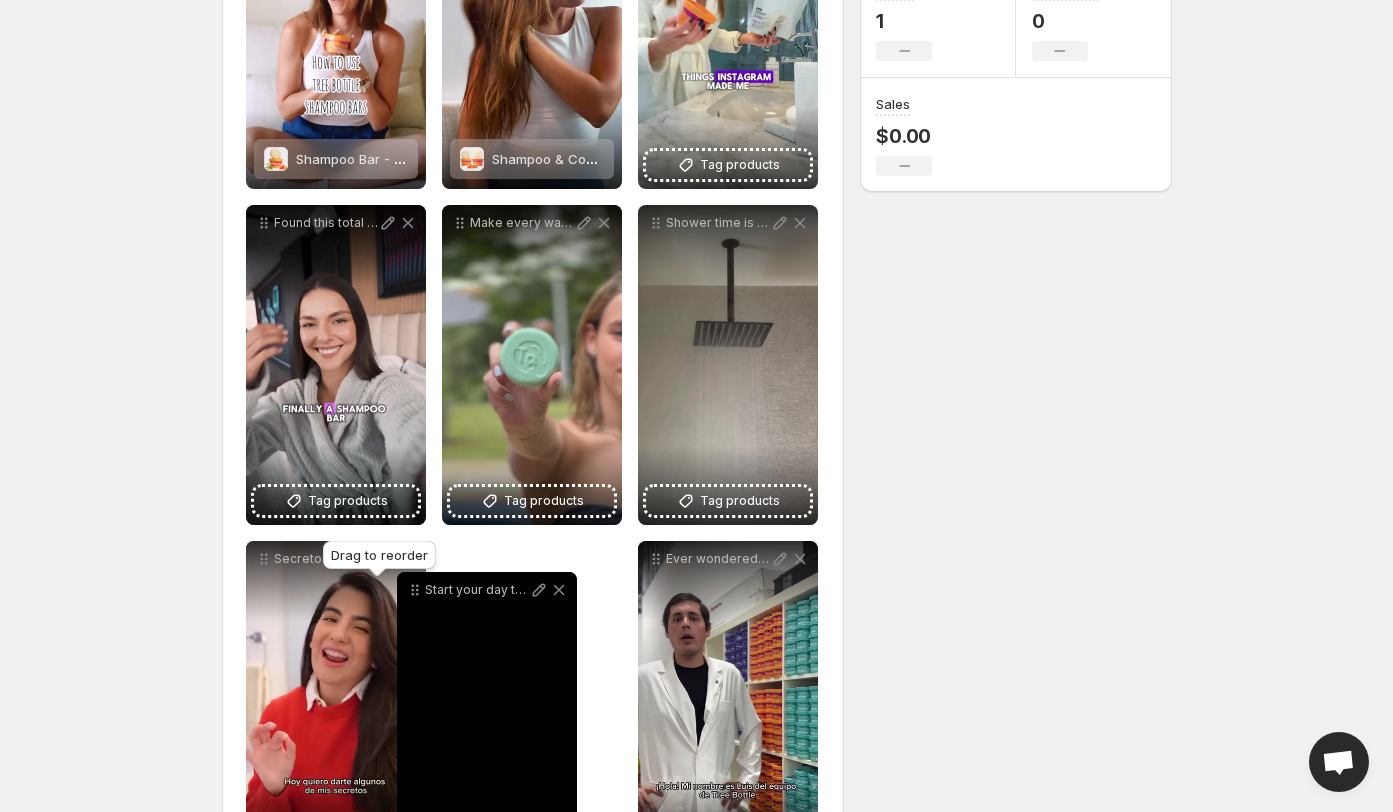 drag, startPoint x: 462, startPoint y: 343, endPoint x: 417, endPoint y: 597, distance: 257.9554 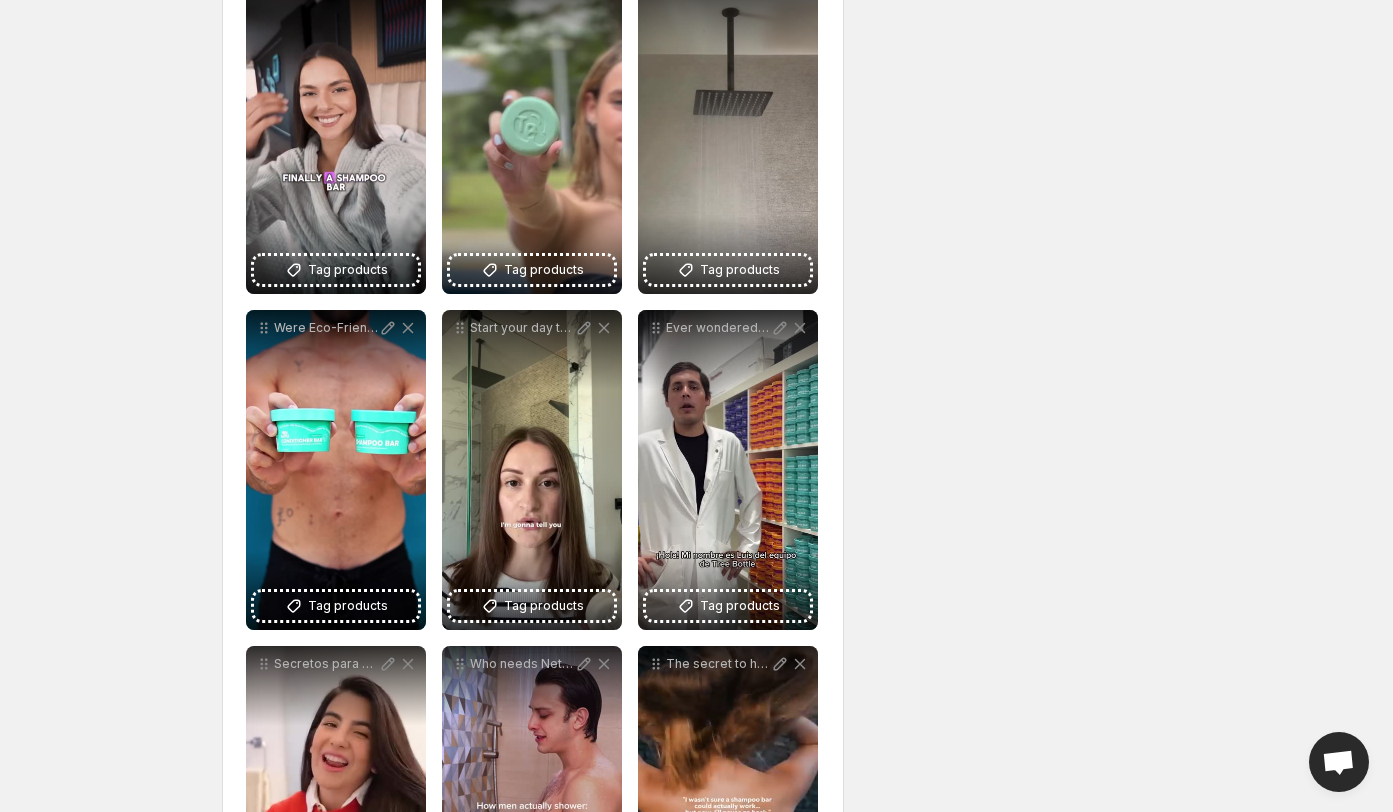 scroll, scrollTop: 722, scrollLeft: 0, axis: vertical 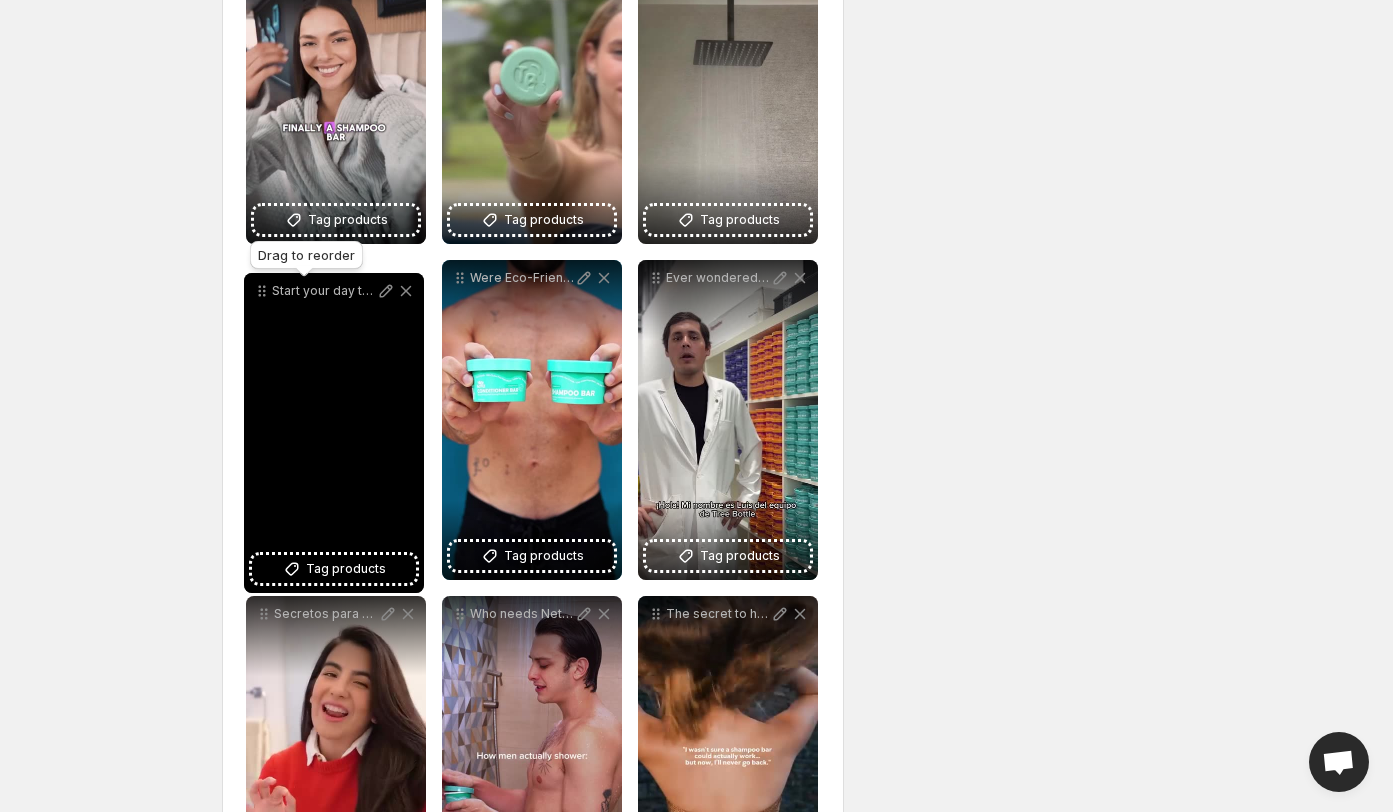 drag, startPoint x: 458, startPoint y: 279, endPoint x: 258, endPoint y: 293, distance: 200.4894 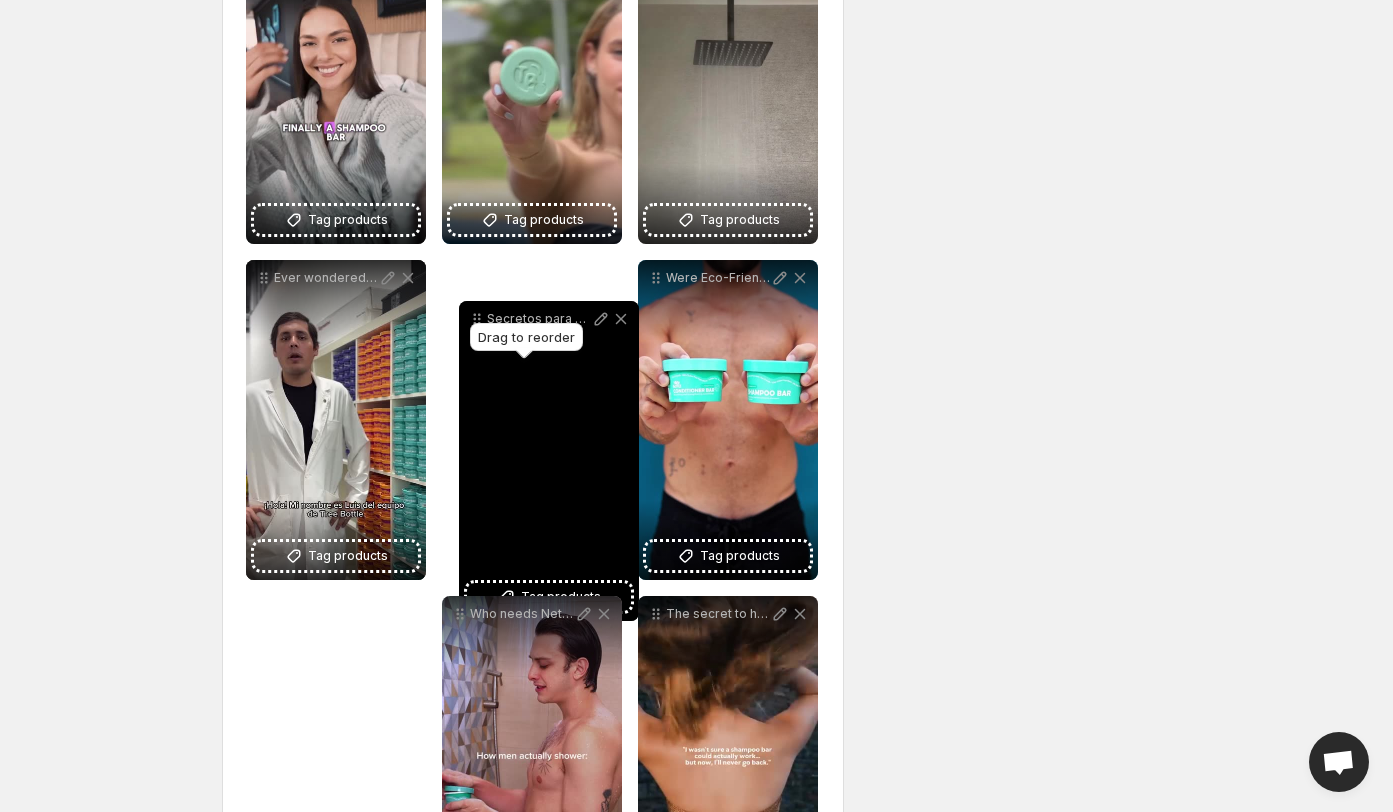 drag, startPoint x: 267, startPoint y: 618, endPoint x: 475, endPoint y: 323, distance: 360.9557 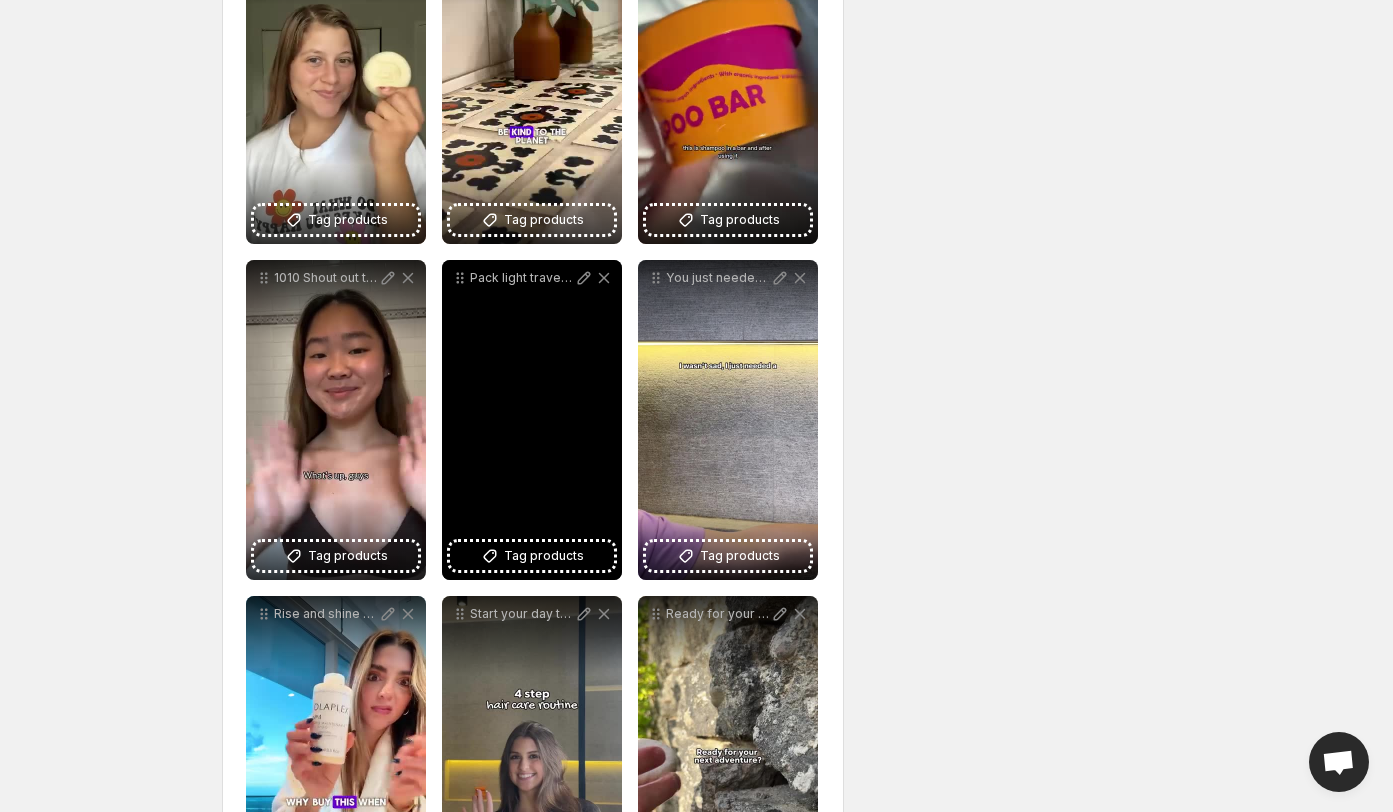 scroll, scrollTop: 2971, scrollLeft: 0, axis: vertical 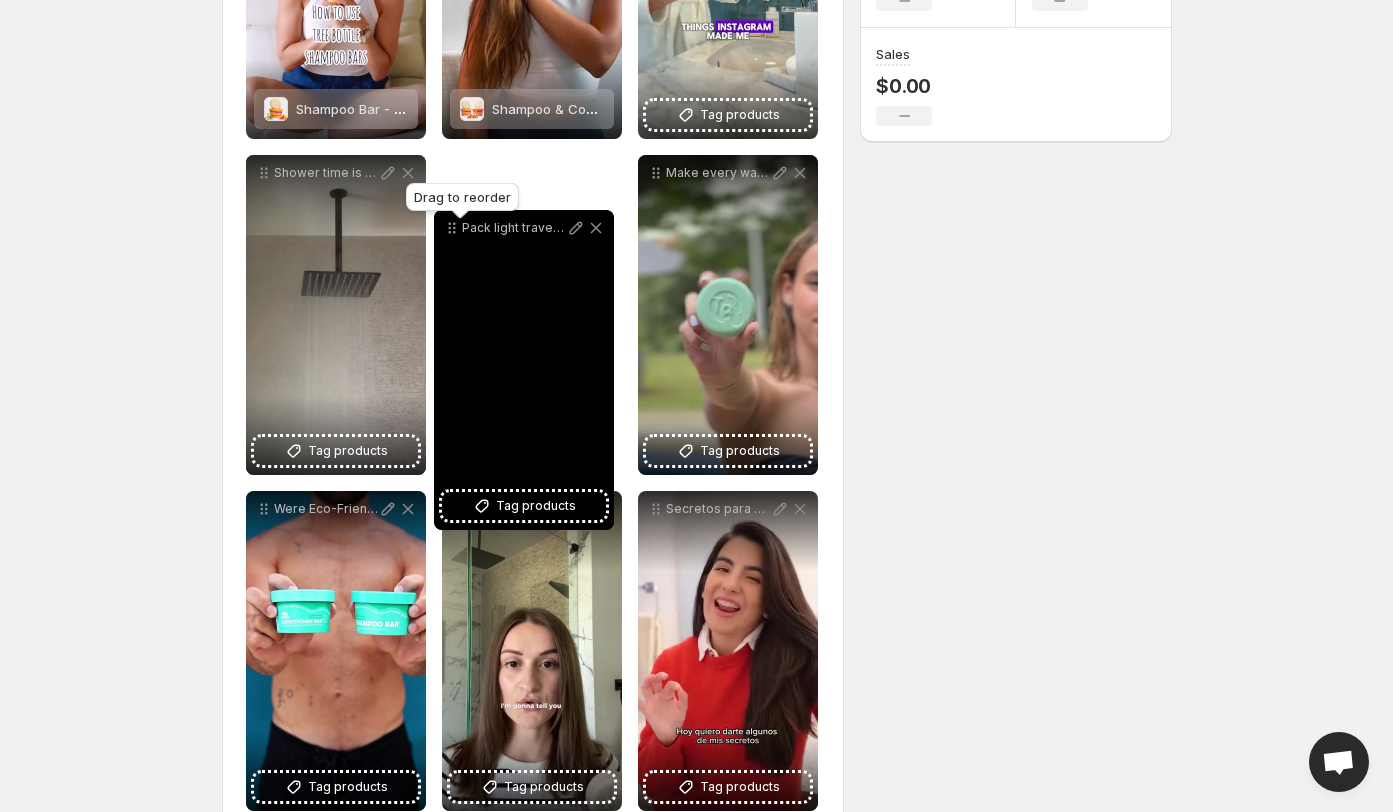 drag, startPoint x: 460, startPoint y: 388, endPoint x: 451, endPoint y: 235, distance: 153.26448 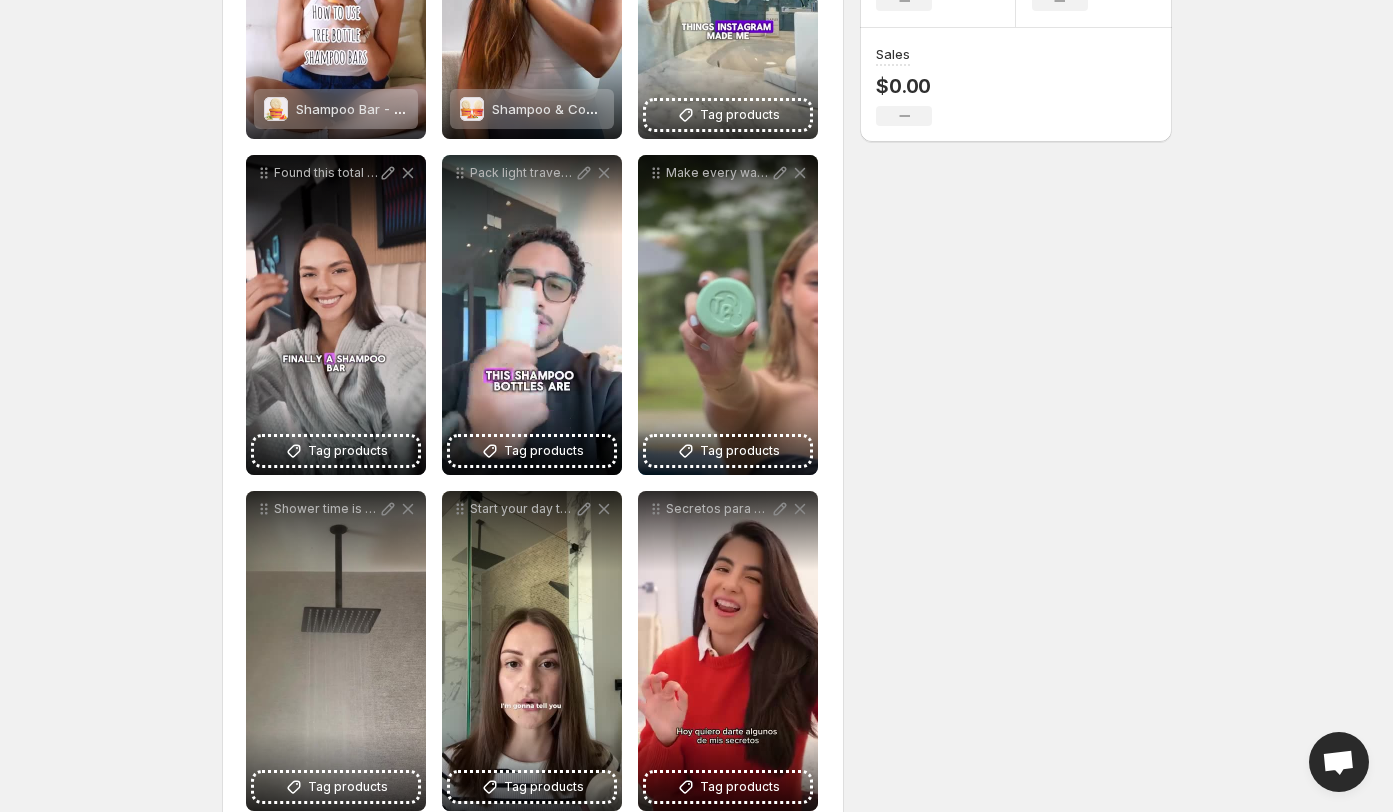 scroll, scrollTop: 0, scrollLeft: 0, axis: both 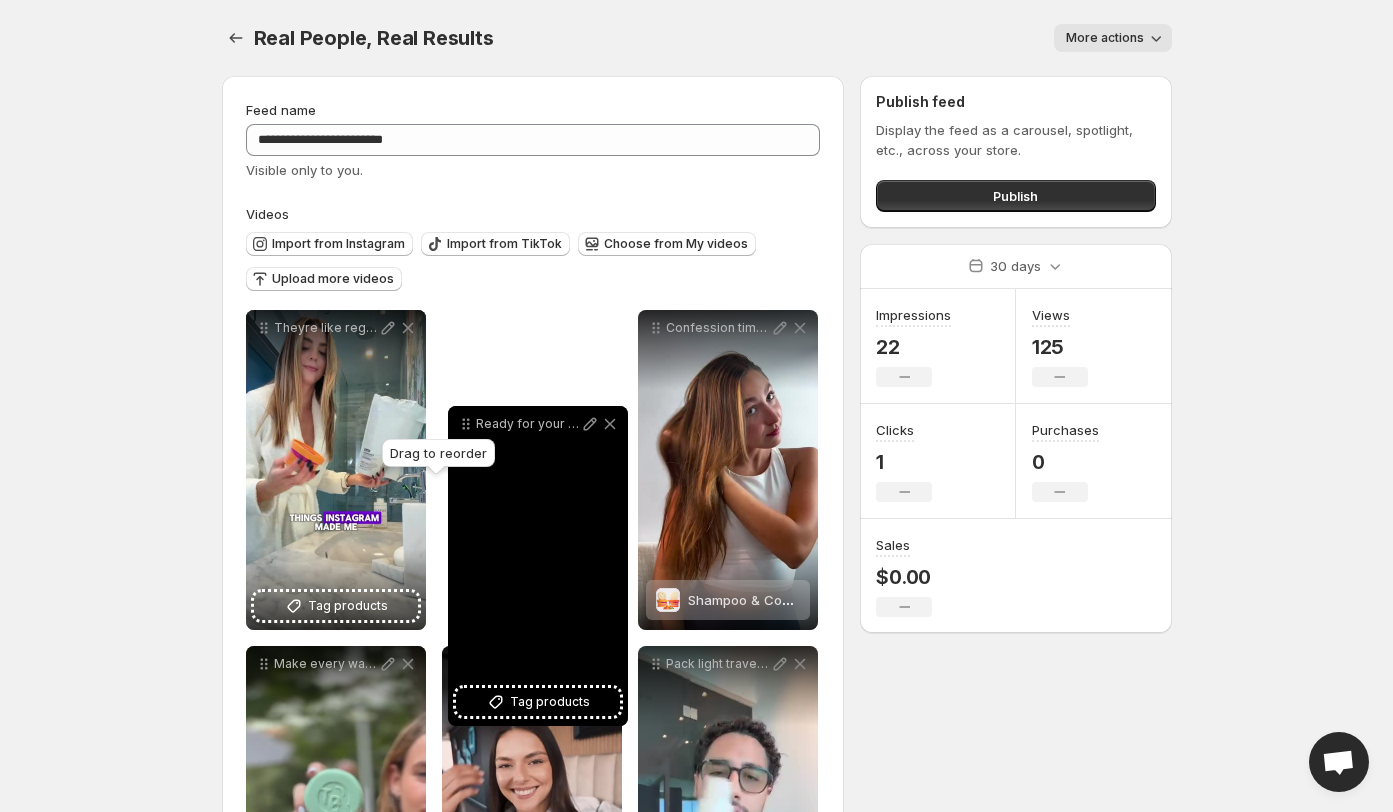 drag, startPoint x: 654, startPoint y: 383, endPoint x: 472, endPoint y: 410, distance: 183.99185 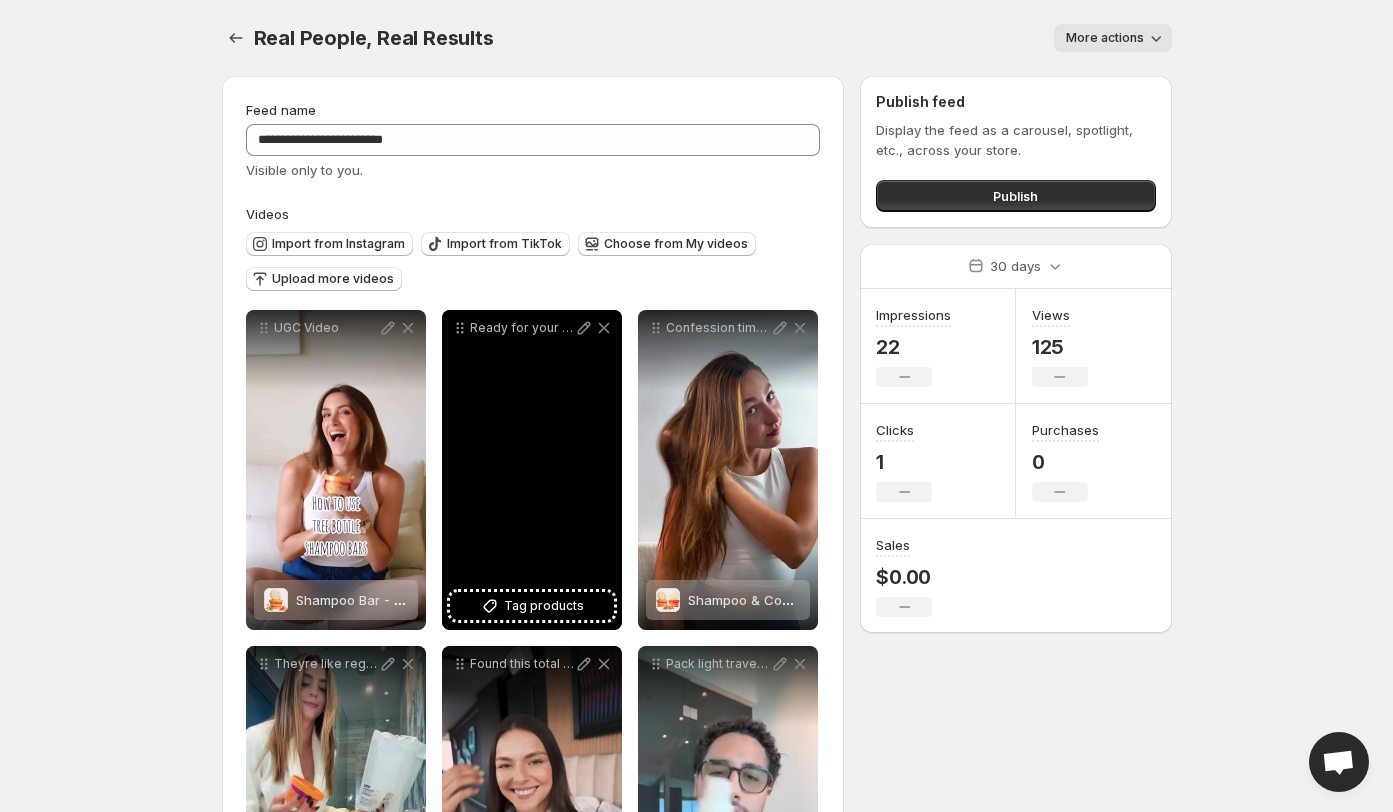 scroll, scrollTop: 288, scrollLeft: 0, axis: vertical 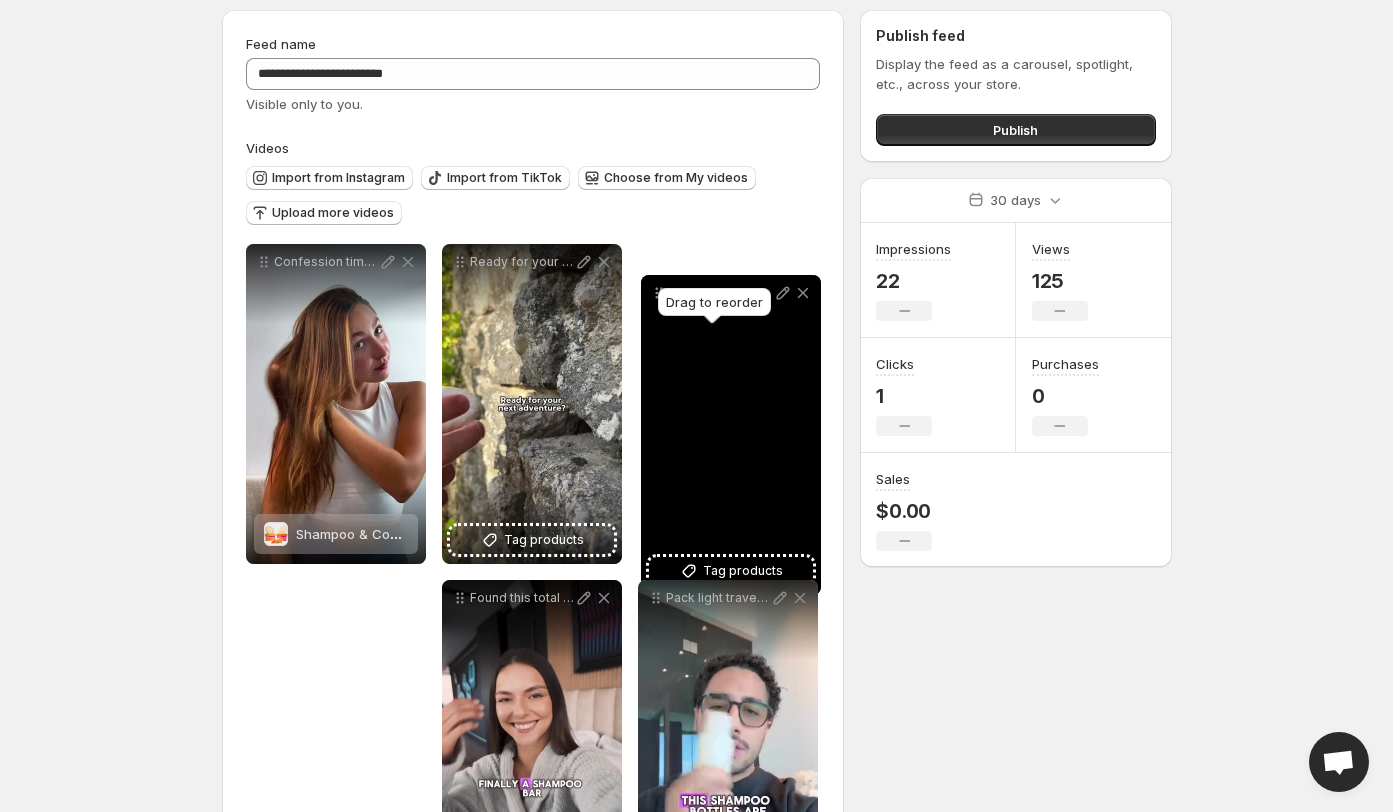 drag, startPoint x: 262, startPoint y: 377, endPoint x: 690, endPoint y: 336, distance: 429.9593 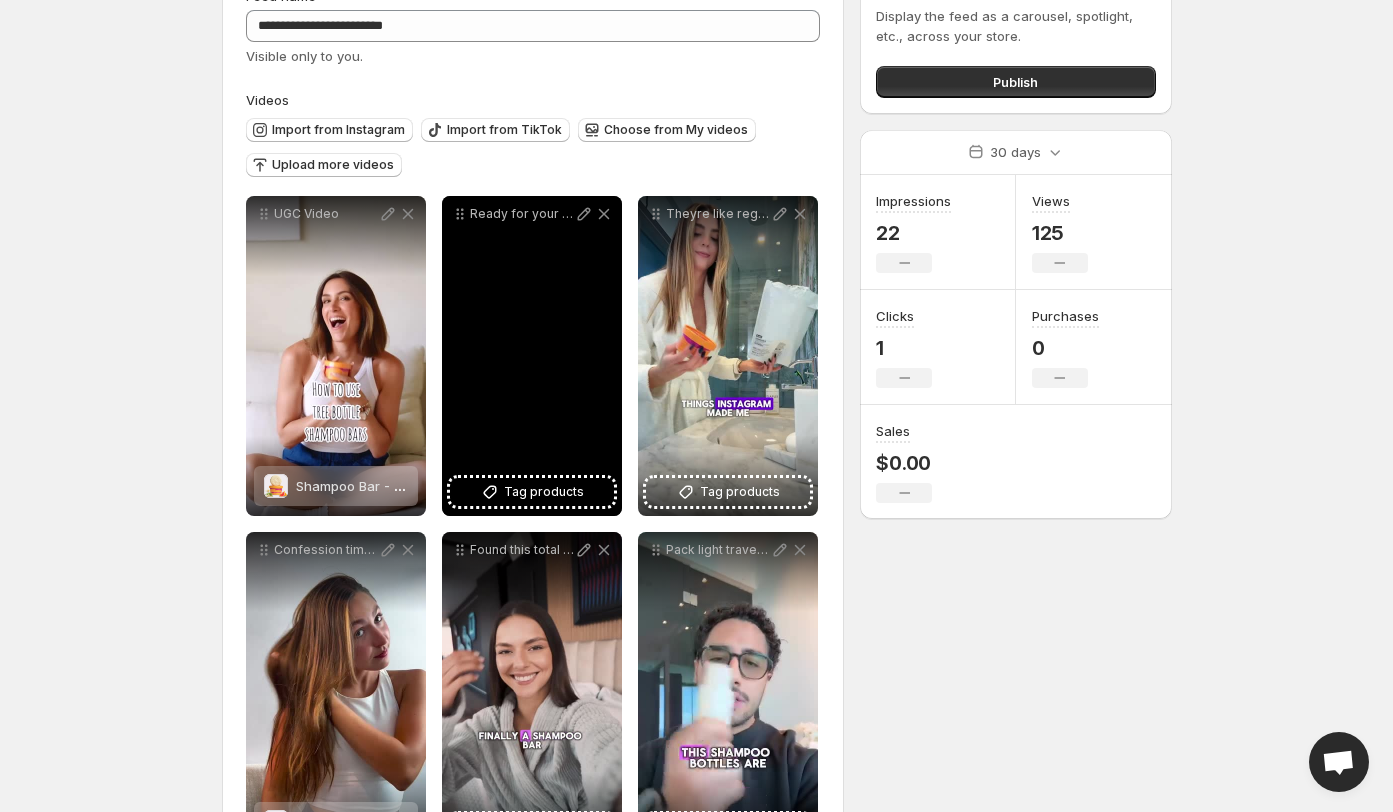 scroll, scrollTop: 415, scrollLeft: 0, axis: vertical 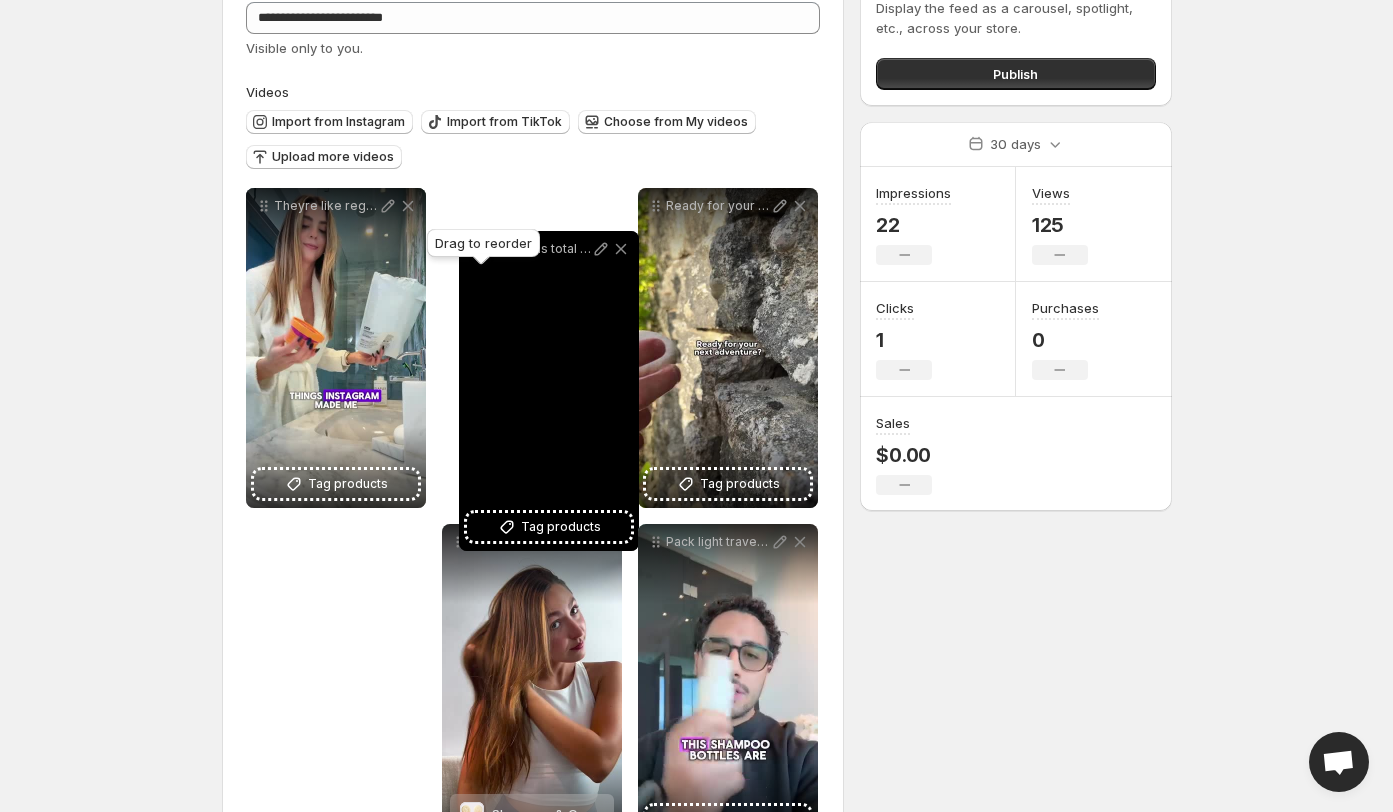 drag, startPoint x: 455, startPoint y: 255, endPoint x: 476, endPoint y: 271, distance: 26.400757 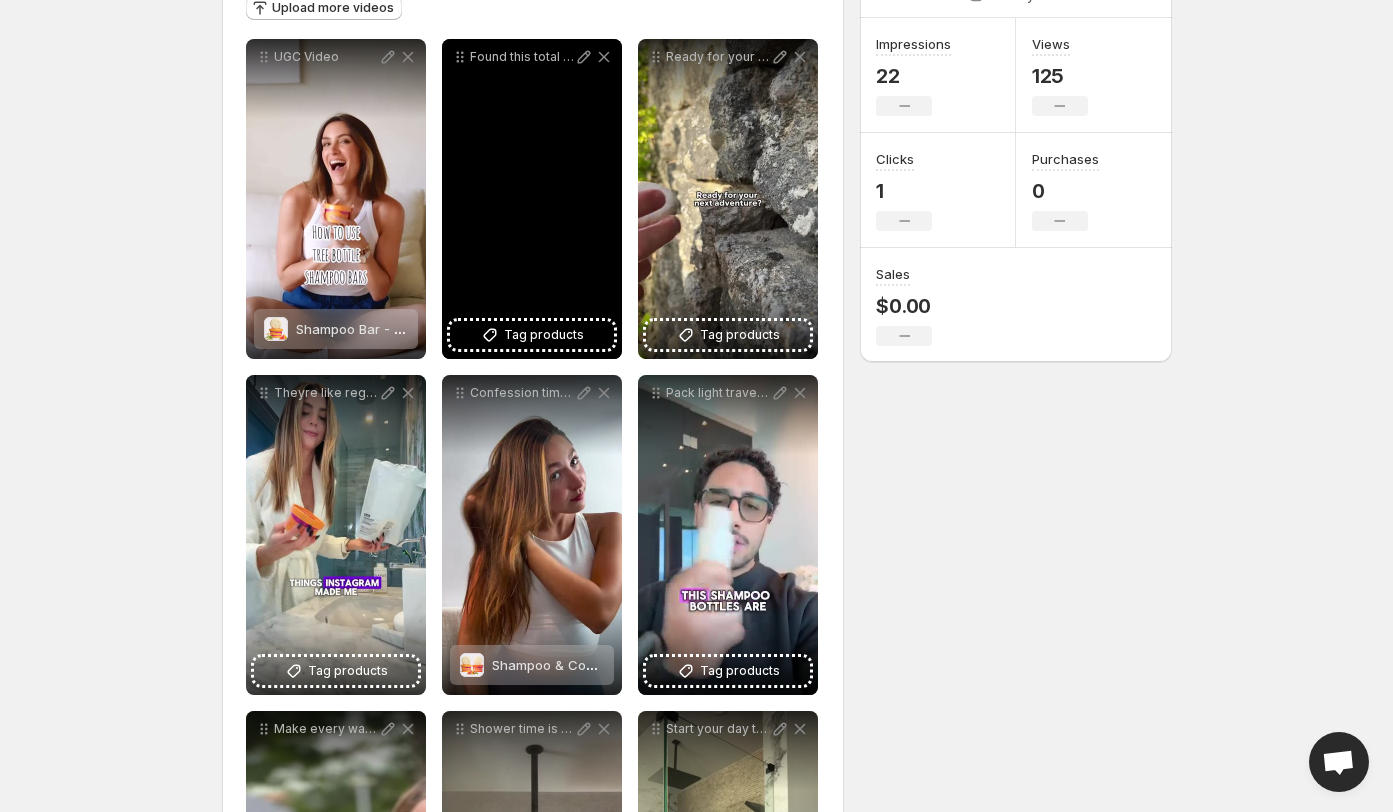 scroll, scrollTop: 283, scrollLeft: 0, axis: vertical 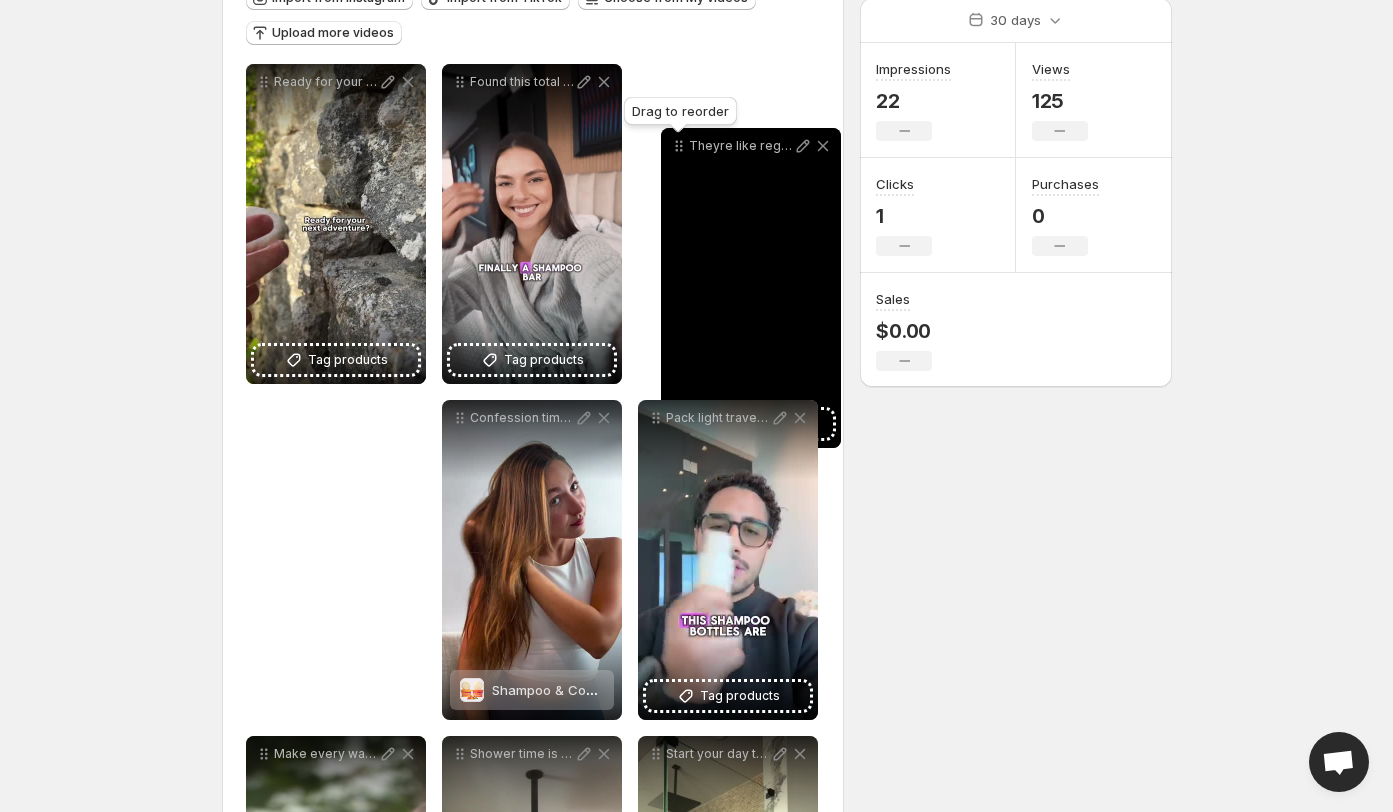 drag, startPoint x: 259, startPoint y: 388, endPoint x: 675, endPoint y: 133, distance: 487.93546 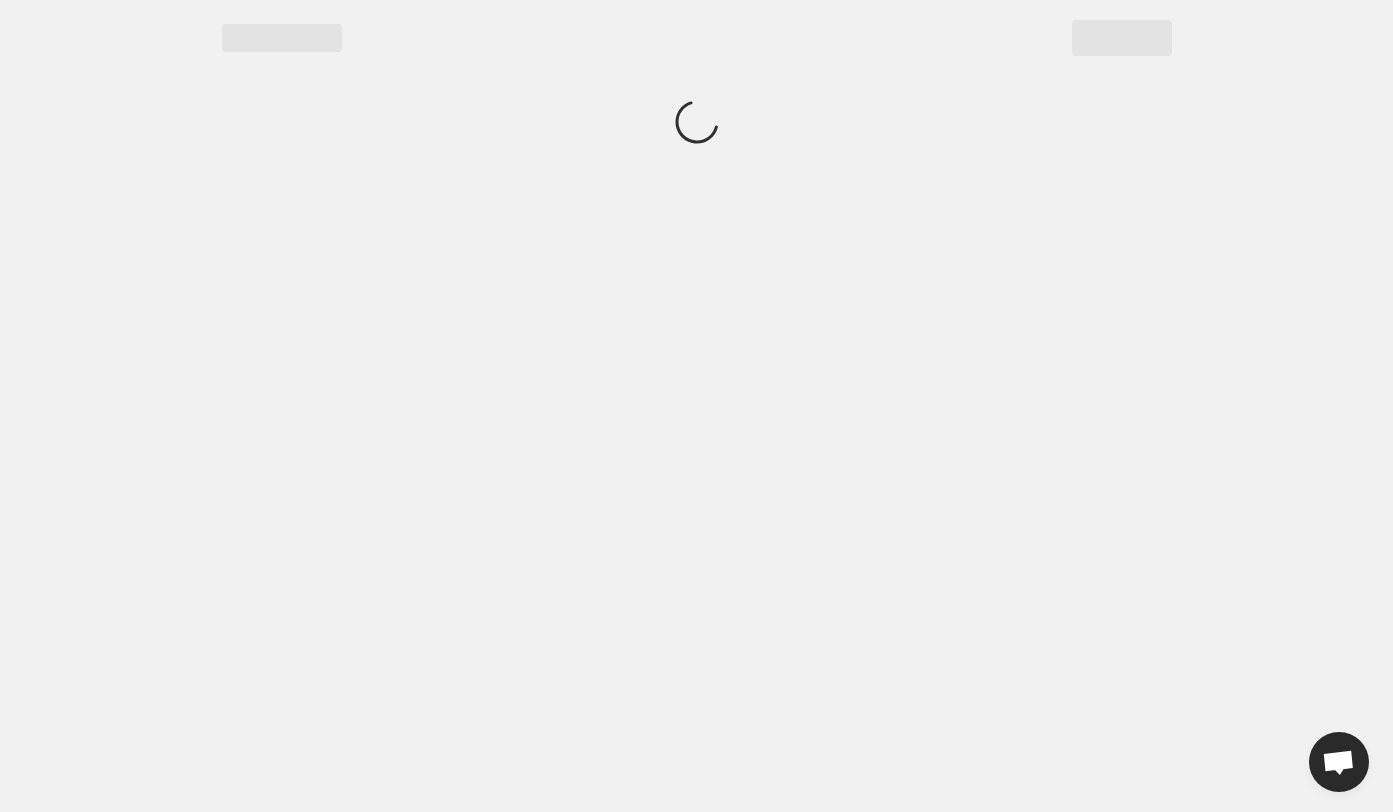 scroll, scrollTop: 0, scrollLeft: 0, axis: both 